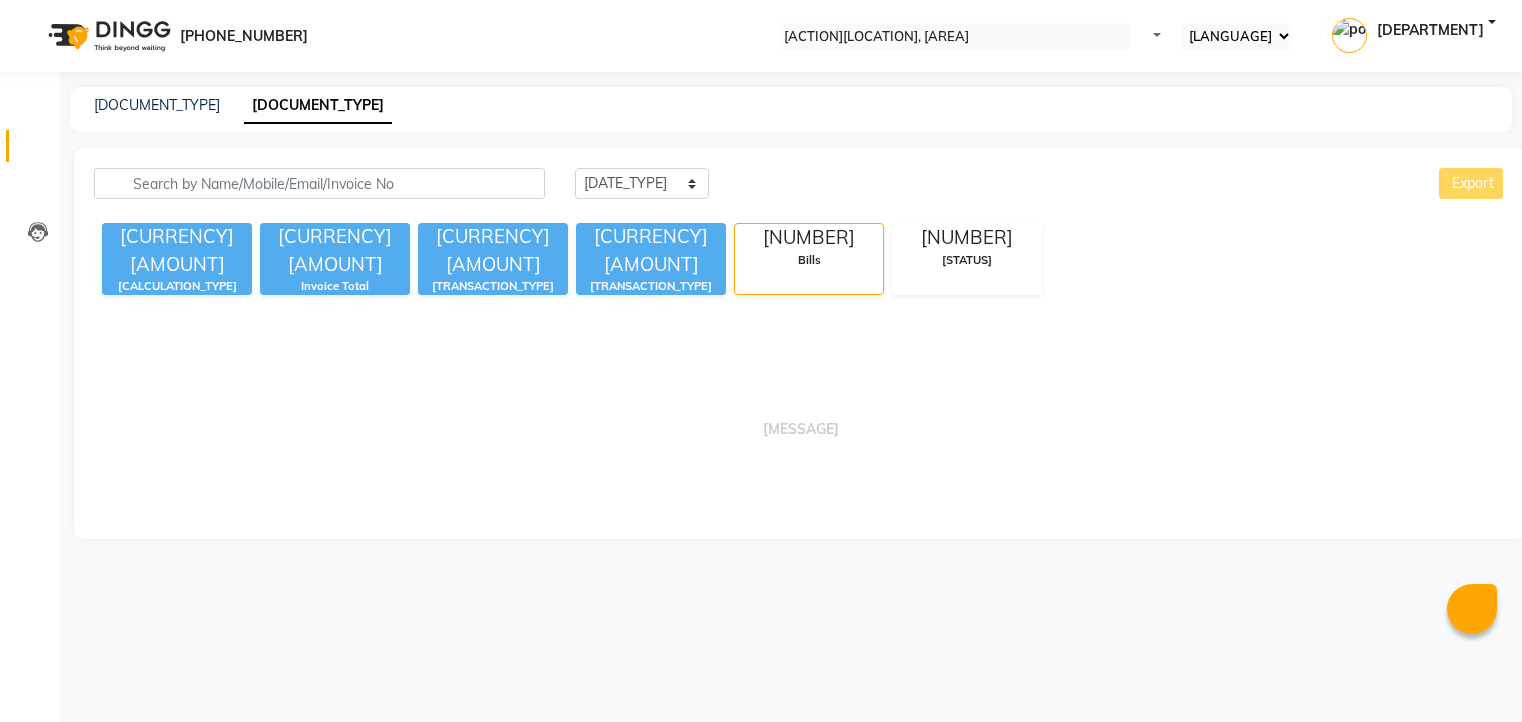 scroll, scrollTop: 0, scrollLeft: 0, axis: both 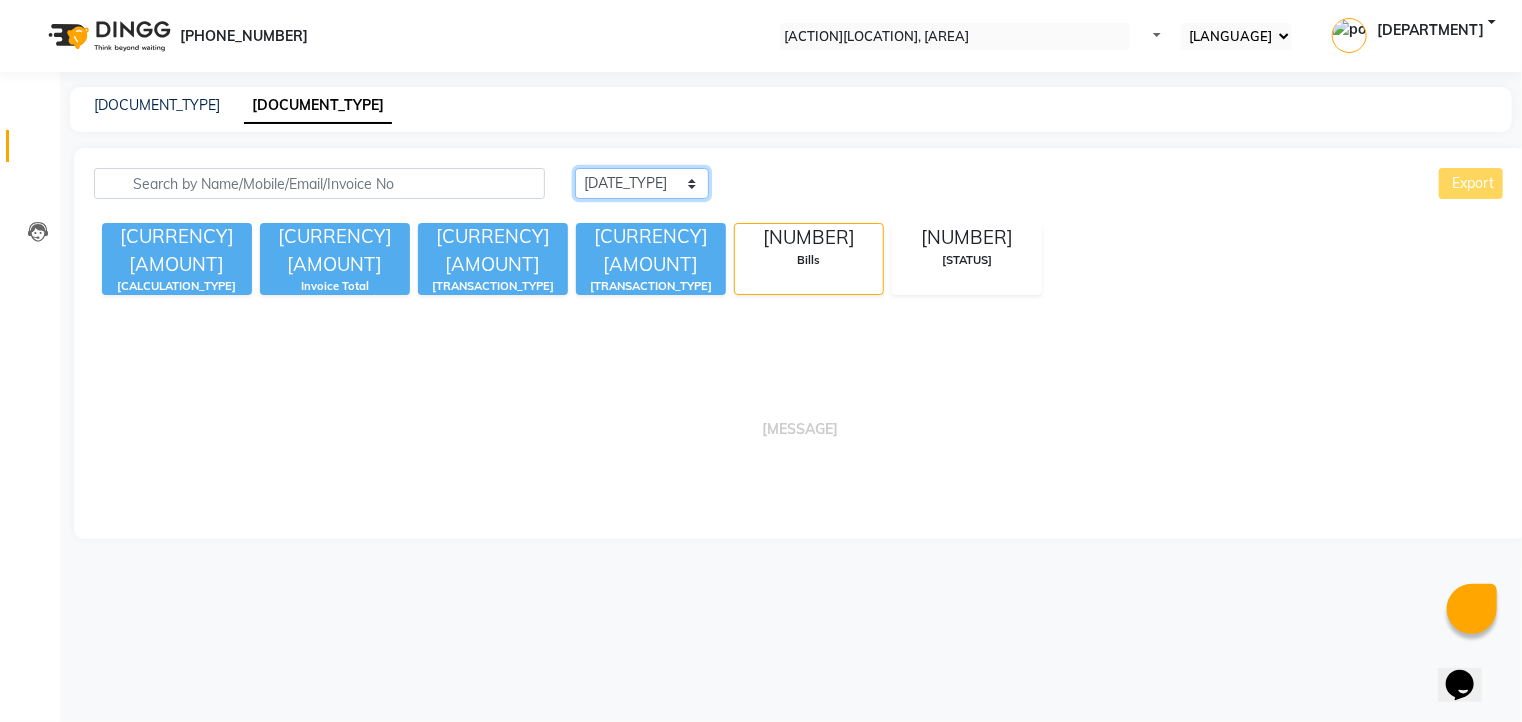 drag, startPoint x: 687, startPoint y: 180, endPoint x: 677, endPoint y: 192, distance: 15.6205 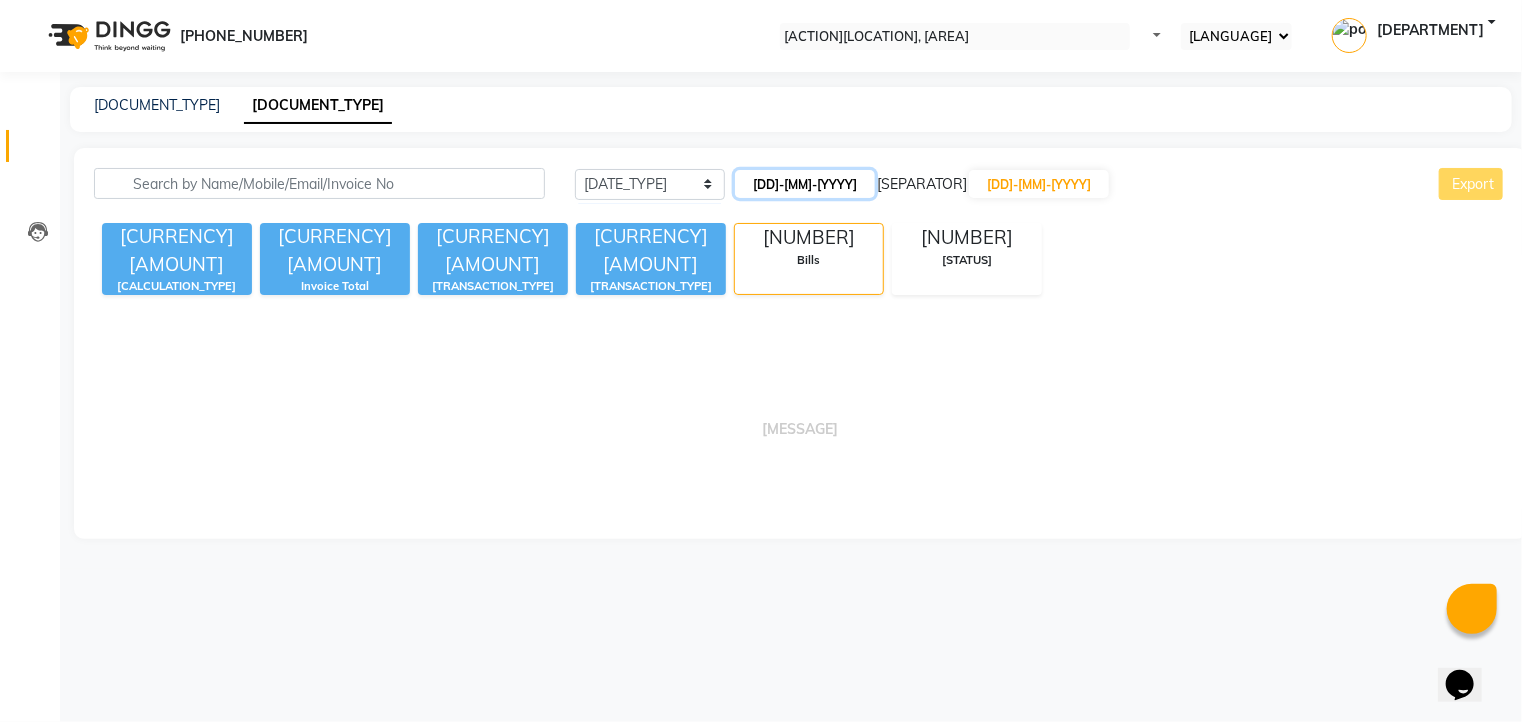 click on "[DD]-[MM]-[YYYY]" at bounding box center (805, 184) 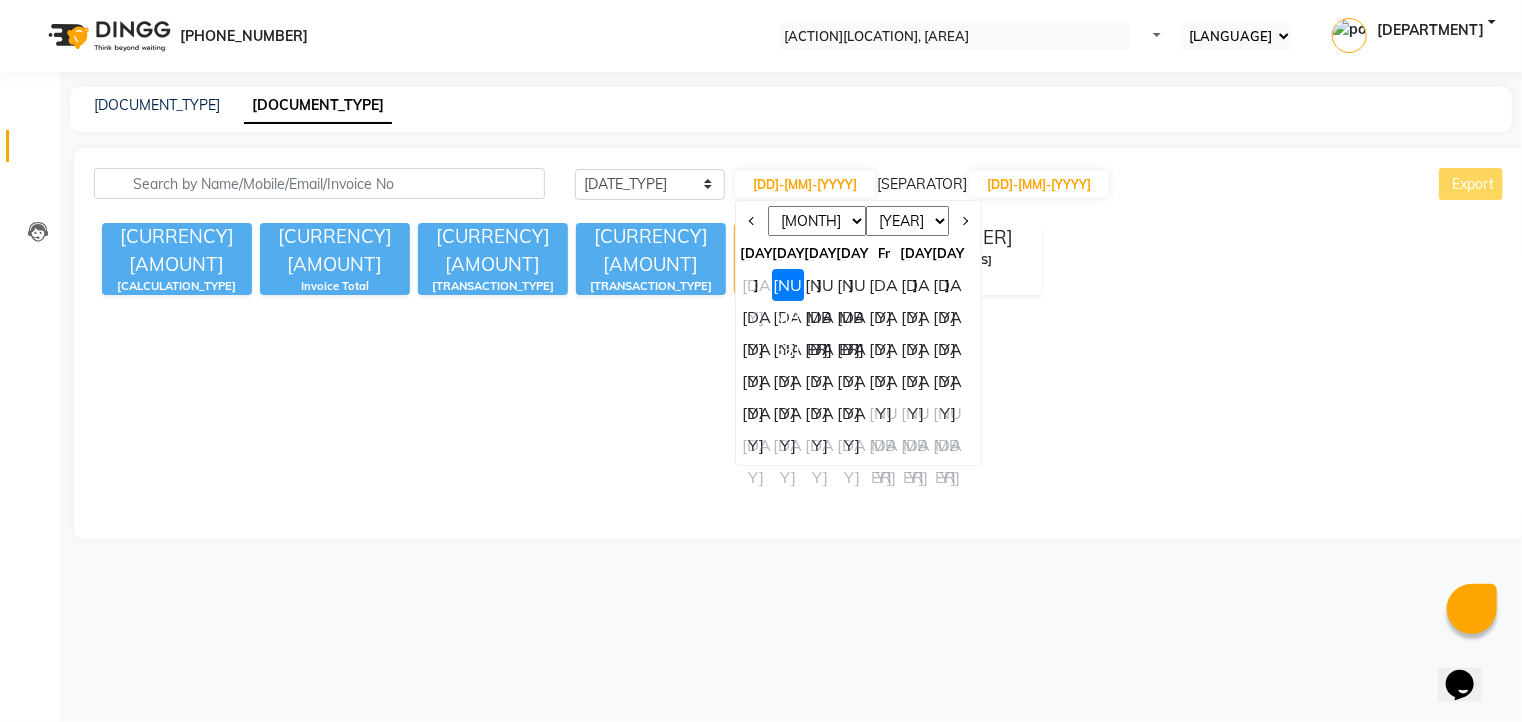 click on "28" at bounding box center [756, 413] 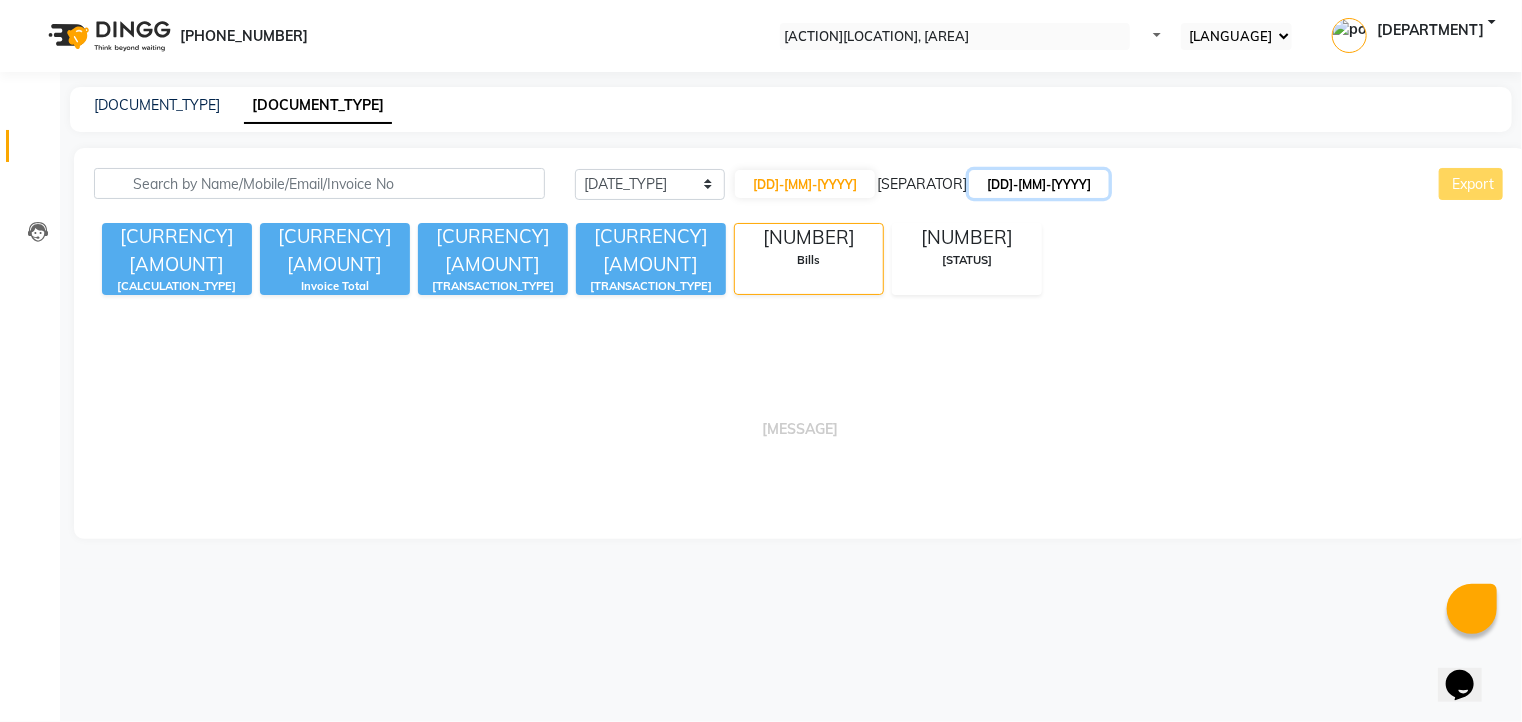 click on "[DD]-[MM]-[YYYY]" at bounding box center [1039, 184] 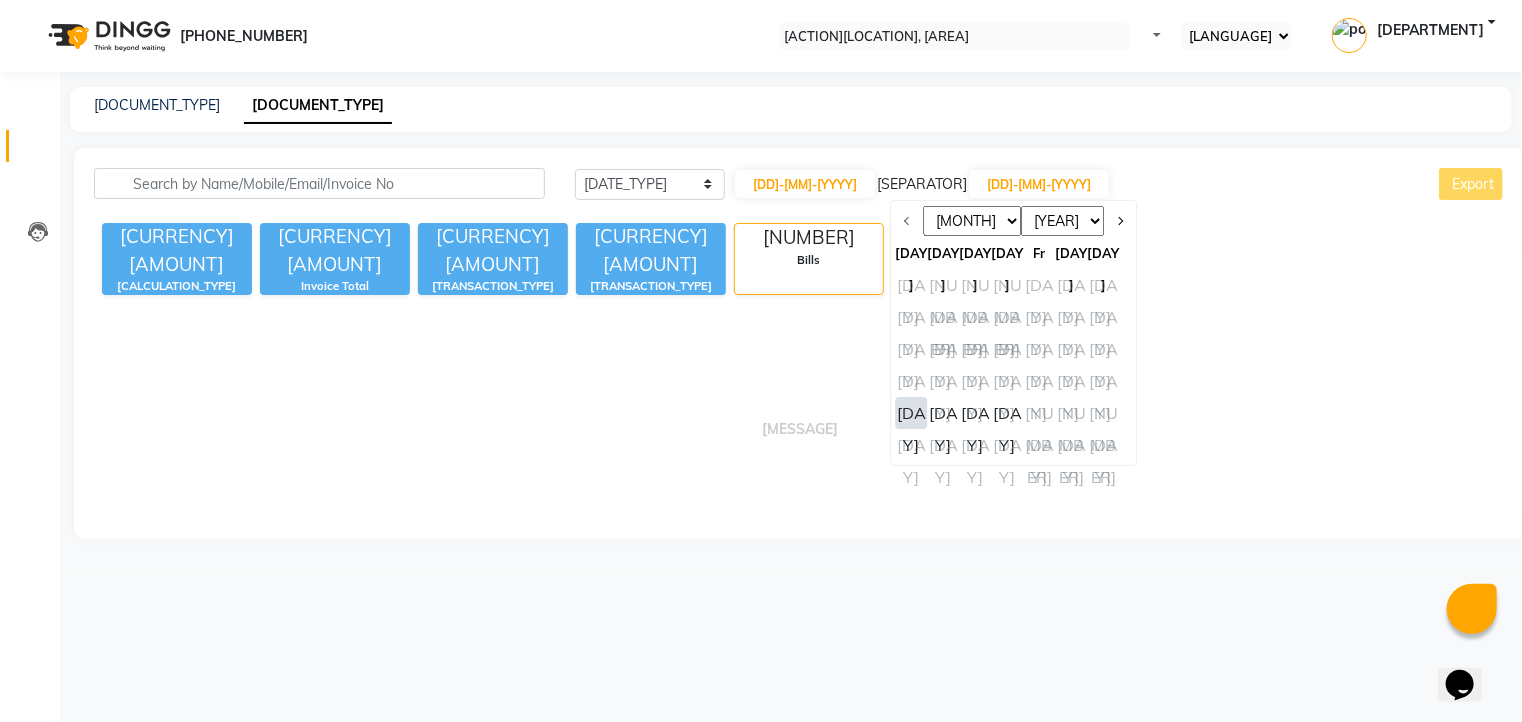 click on "28" at bounding box center [911, 413] 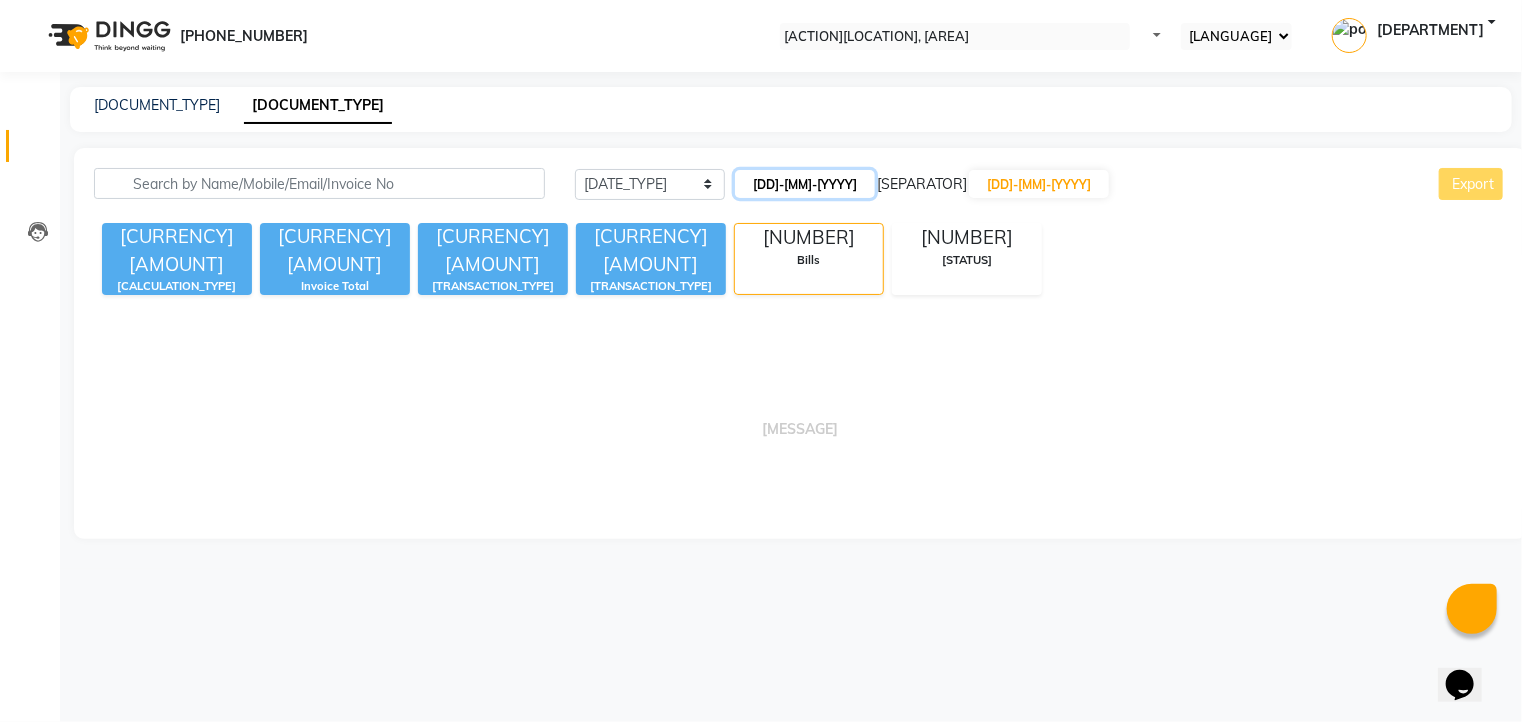 click on "28-07-2025" at bounding box center [805, 184] 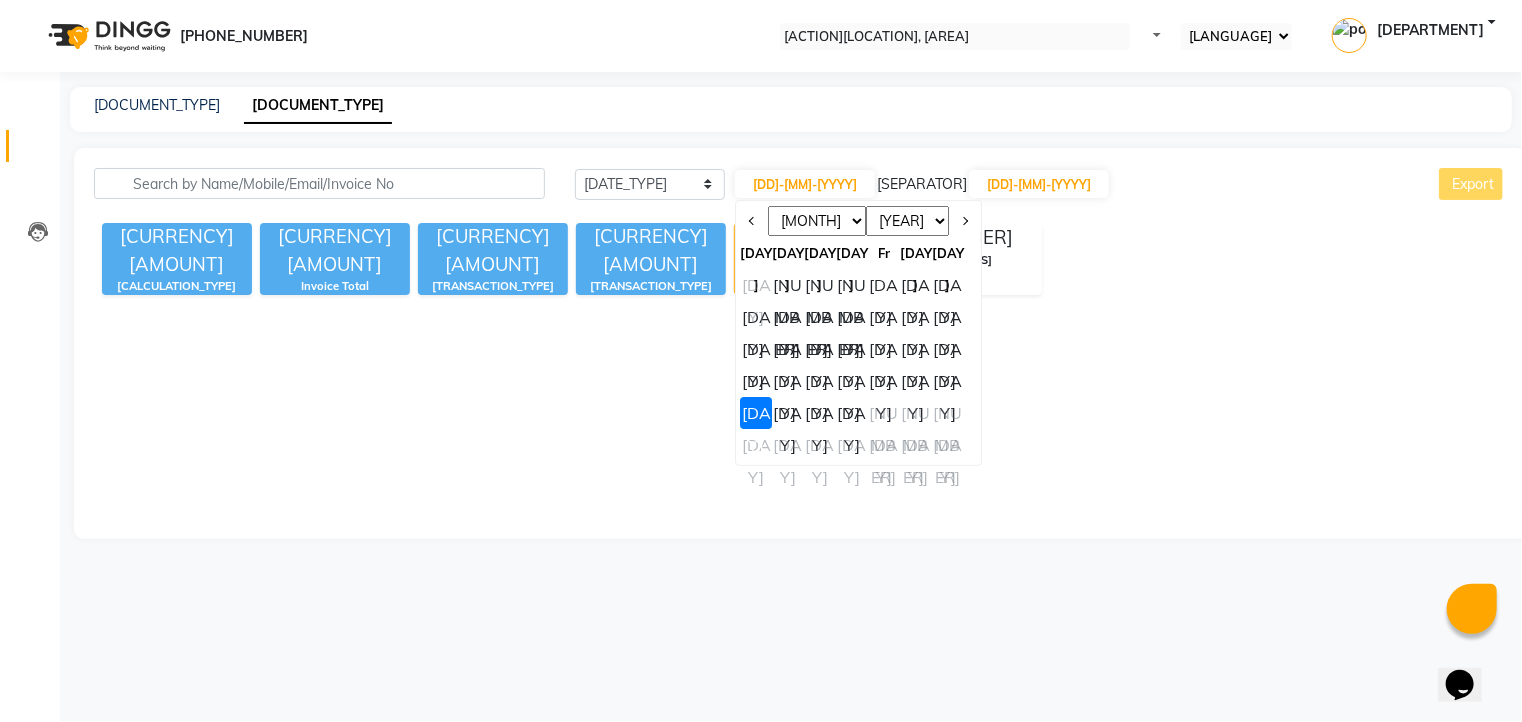 click on "Jan Feb Mar Apr May Jun Jul Aug Sep Oct Nov Dec" at bounding box center (817, 221) 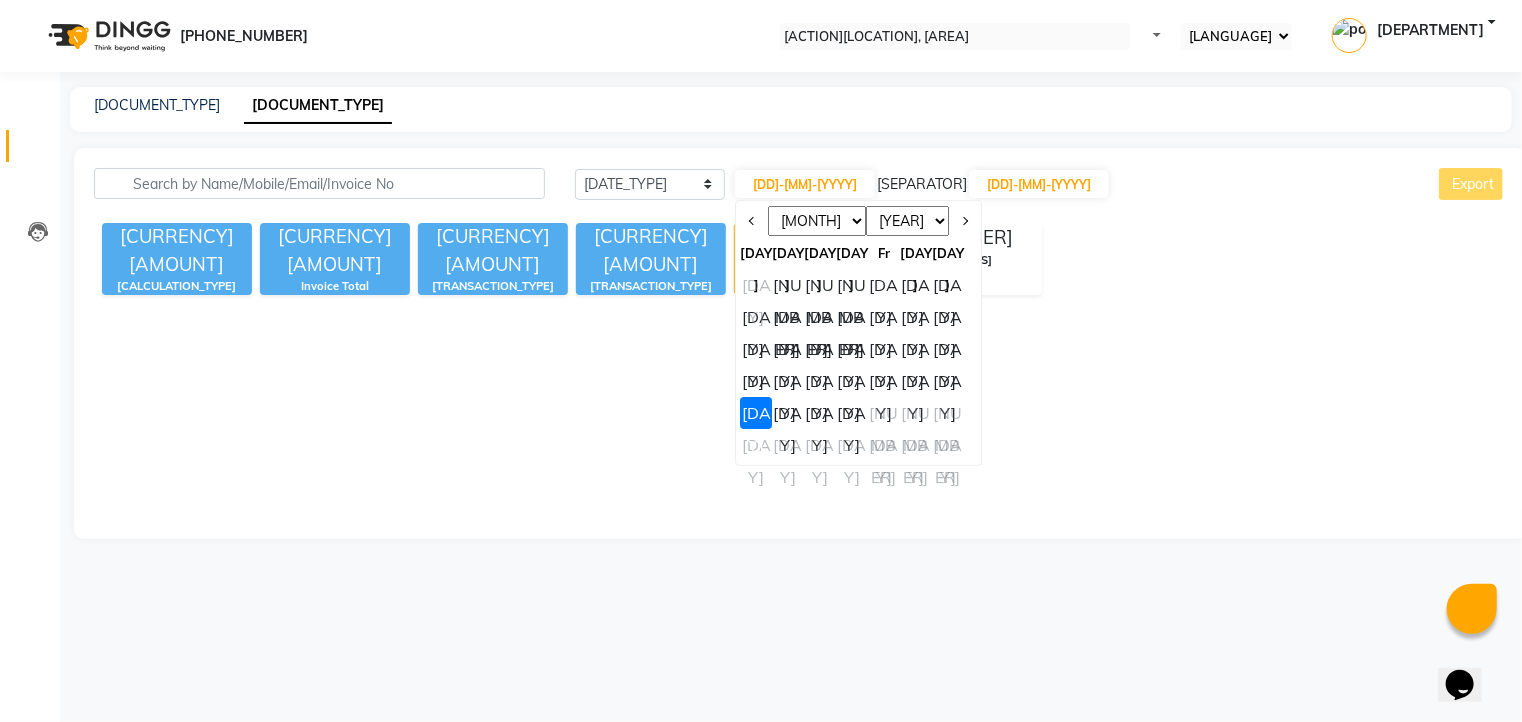 select on "6" 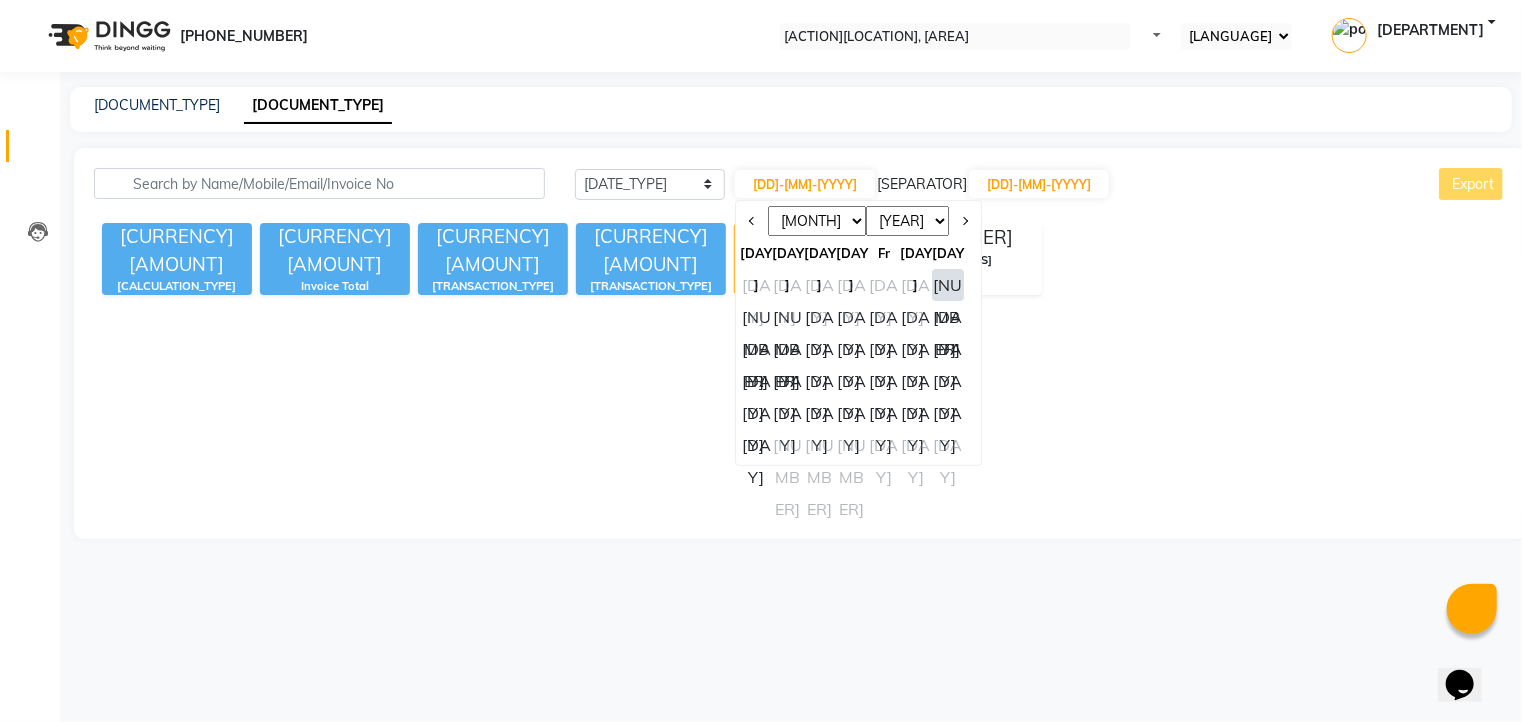 click on "28" at bounding box center [916, 413] 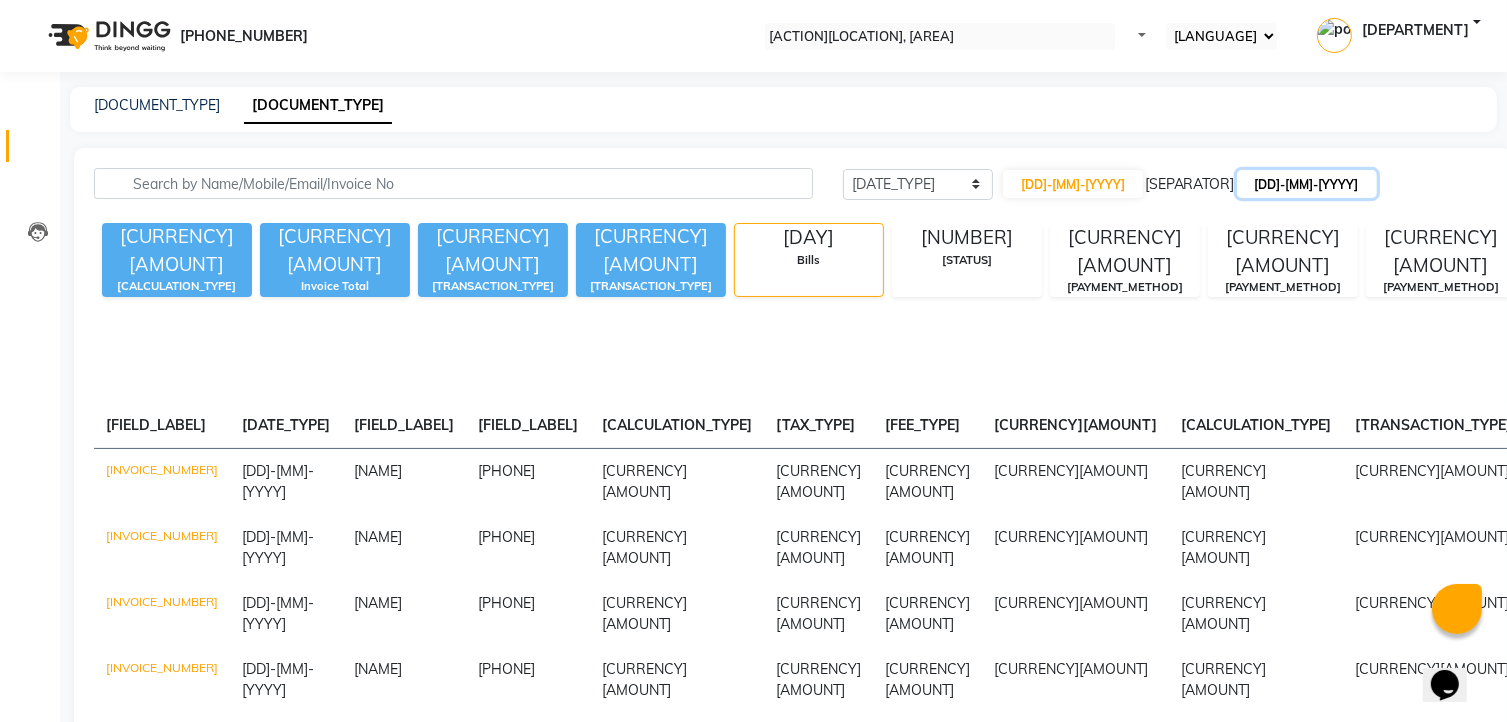 click on "28-07-2025" at bounding box center [1307, 184] 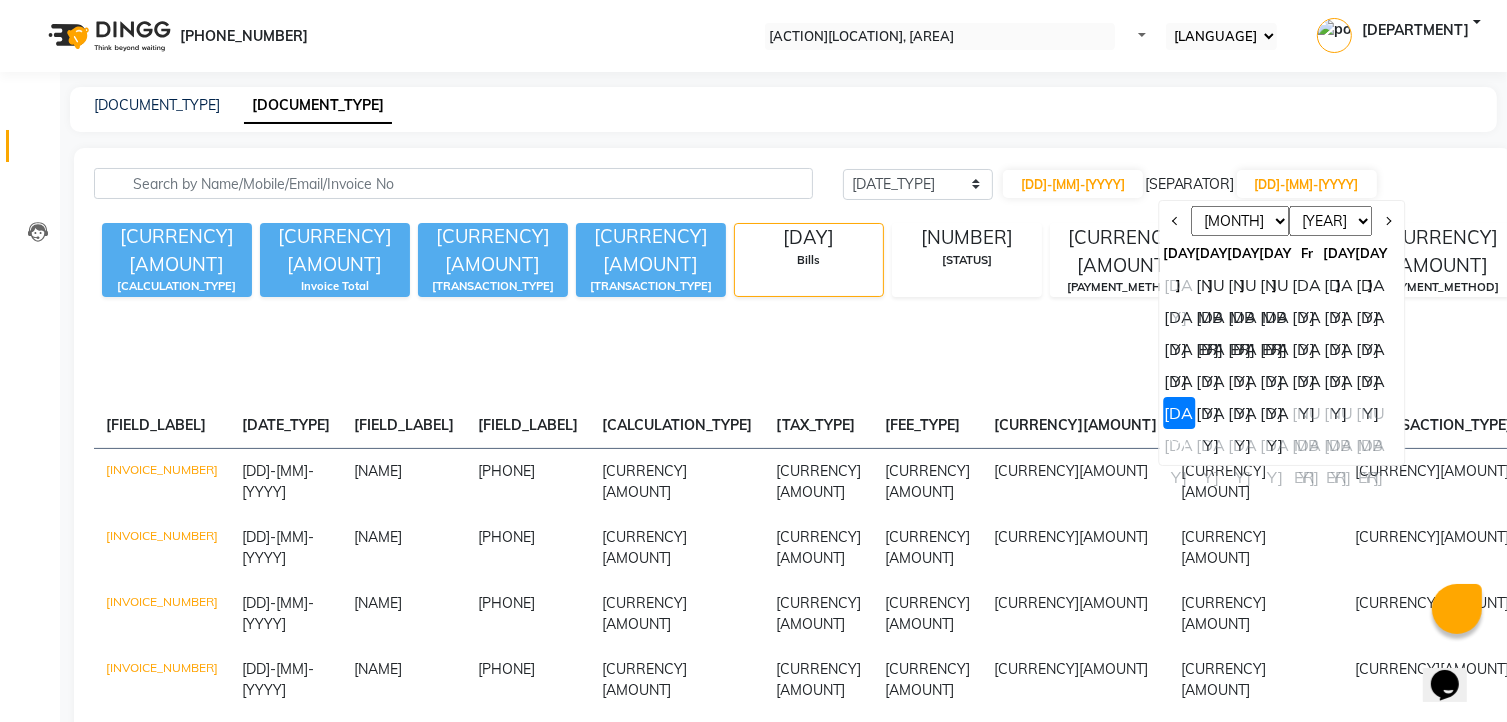 click on "28" at bounding box center [1179, 413] 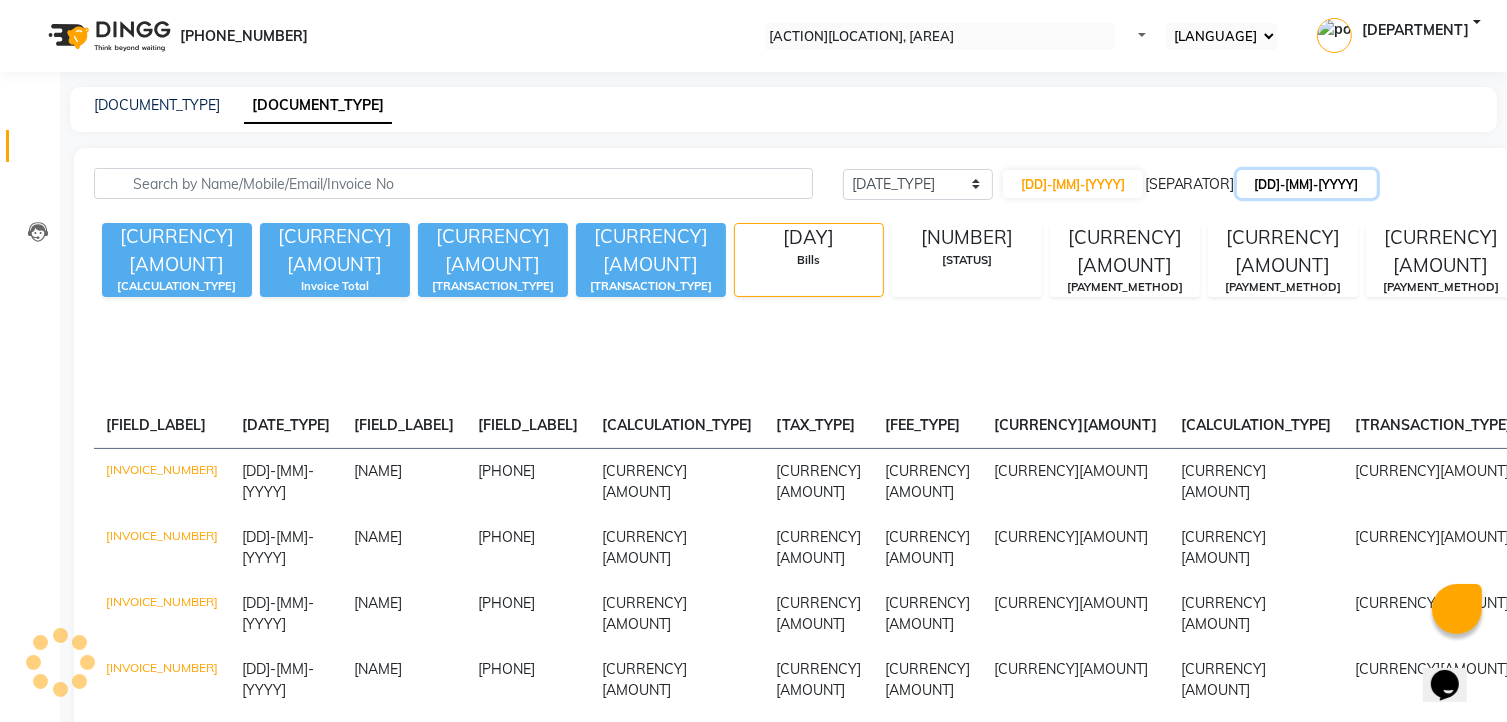 click on "28-07-2025" at bounding box center [1307, 184] 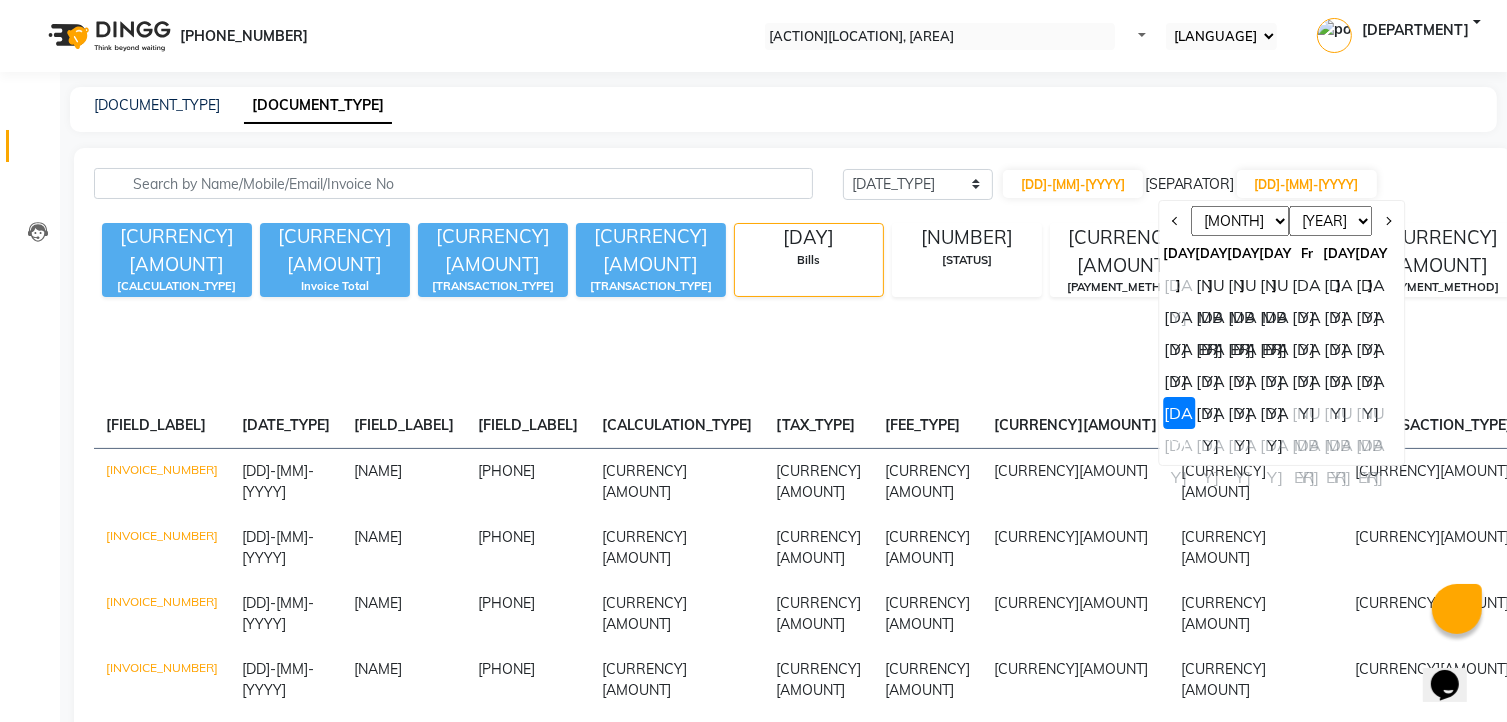 click on "Jun Jul Aug Sep Oct Nov Dec" at bounding box center [1240, 221] 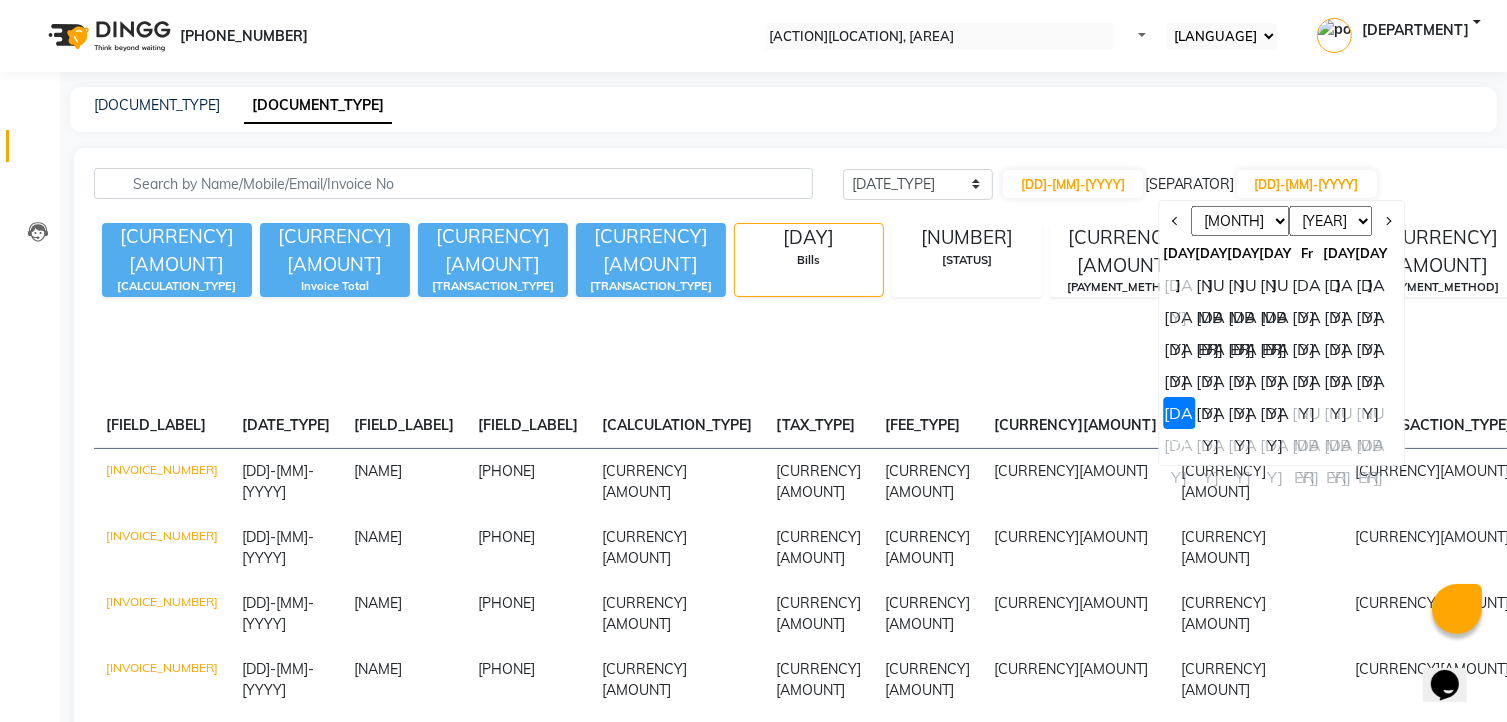 select on "6" 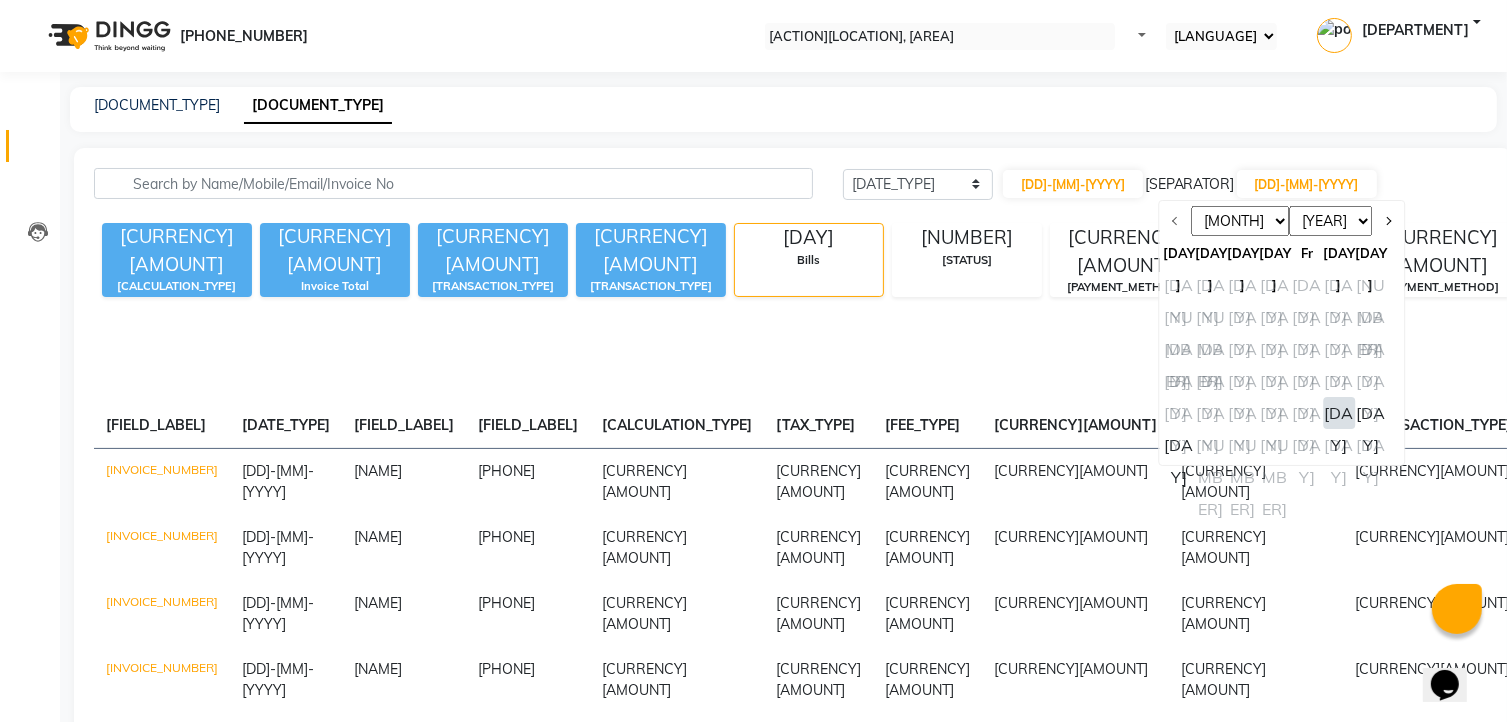 click on "28" at bounding box center [1339, 413] 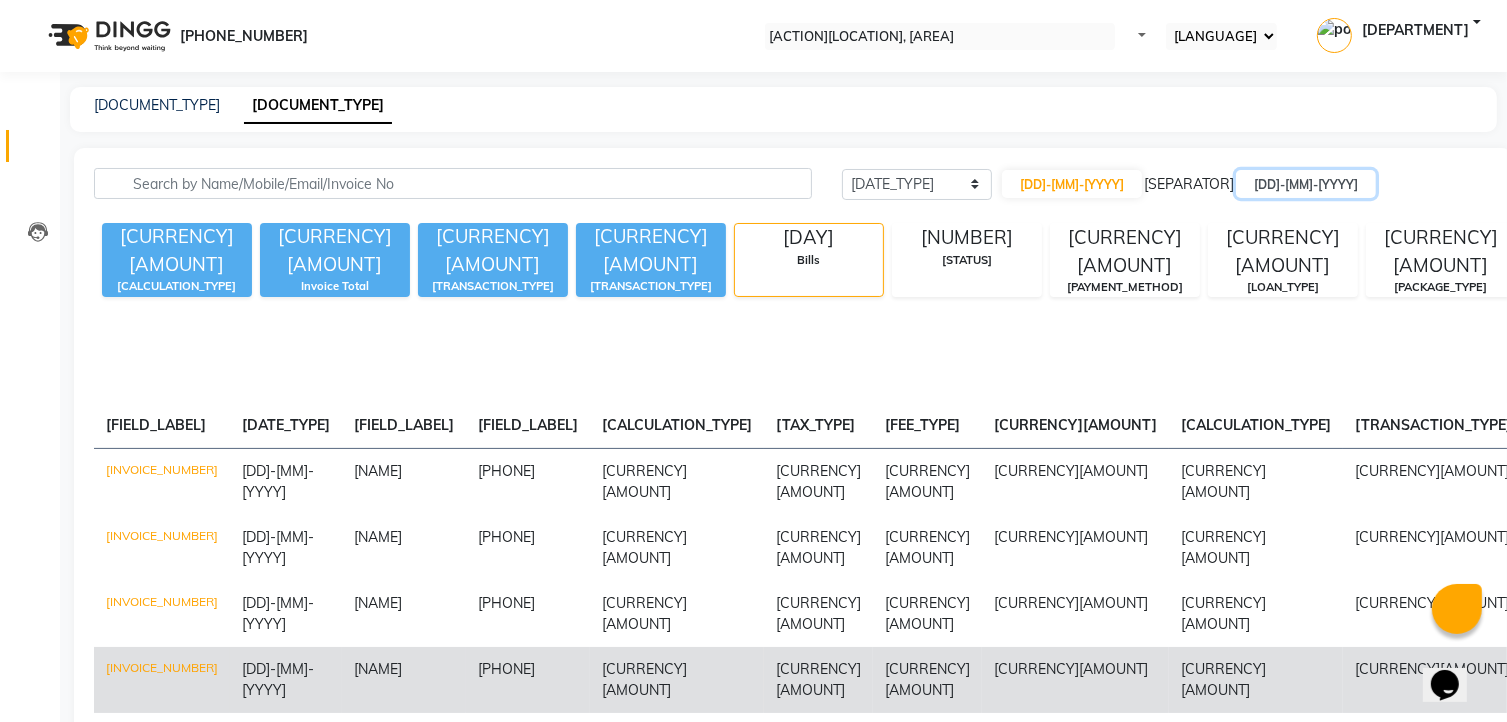 scroll, scrollTop: 72, scrollLeft: 0, axis: vertical 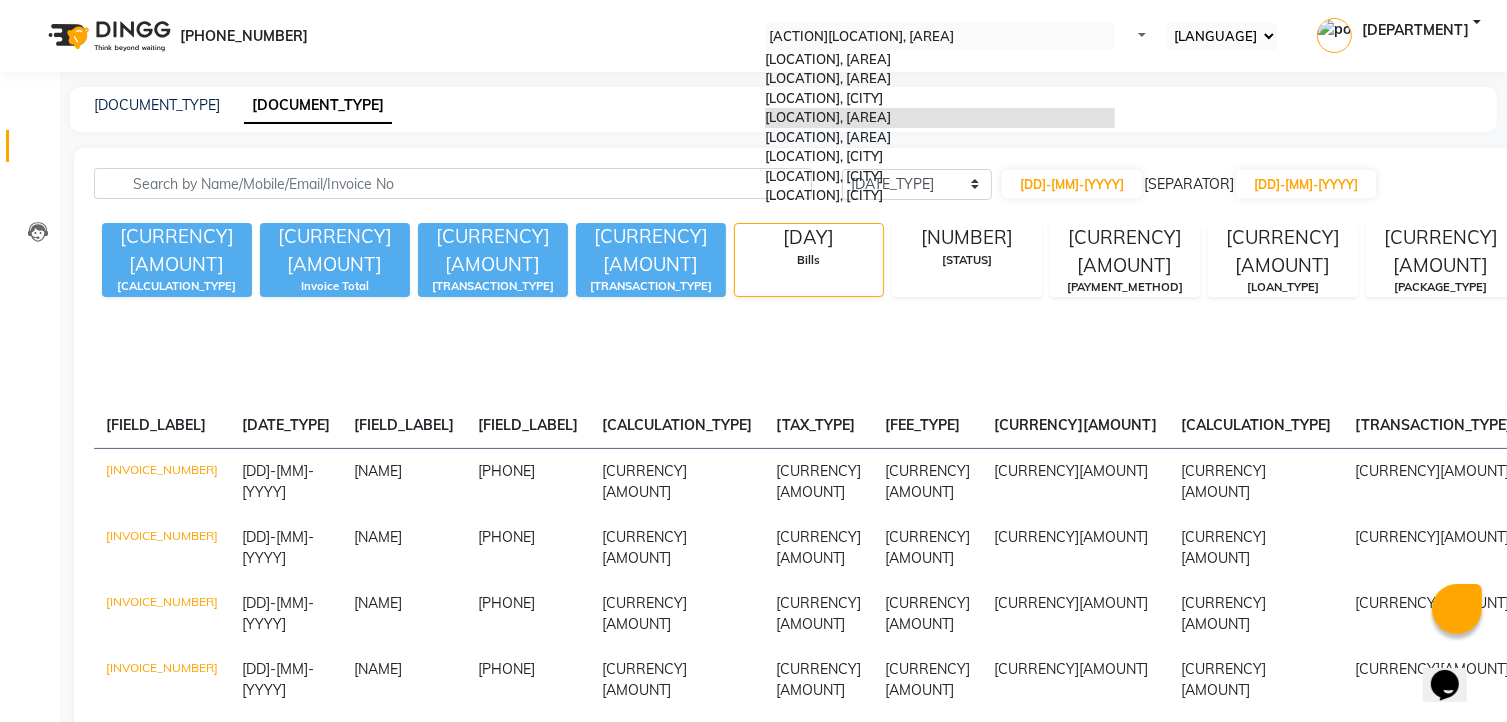 click at bounding box center (940, 37) 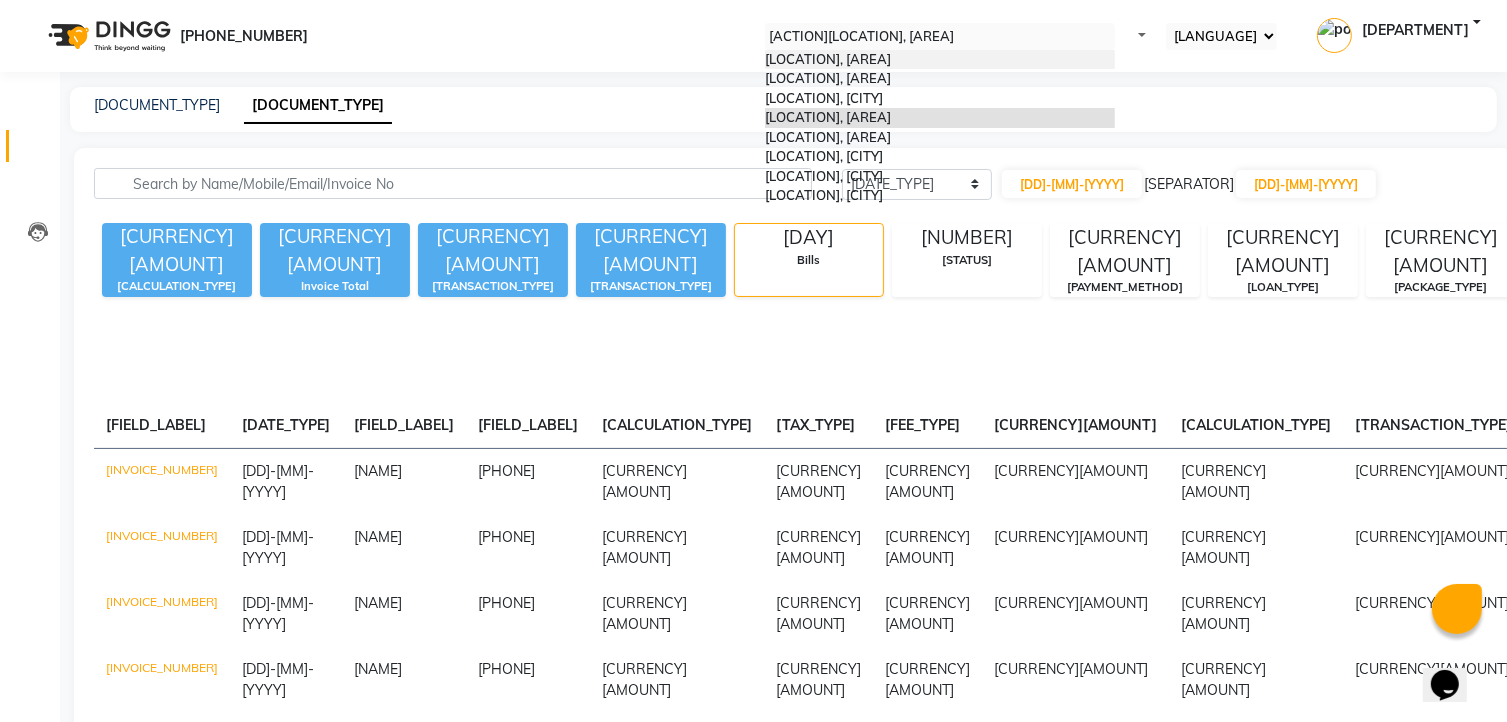 click on "Basaweshwaranagar Salon, Basveshwarnagar" at bounding box center [828, 59] 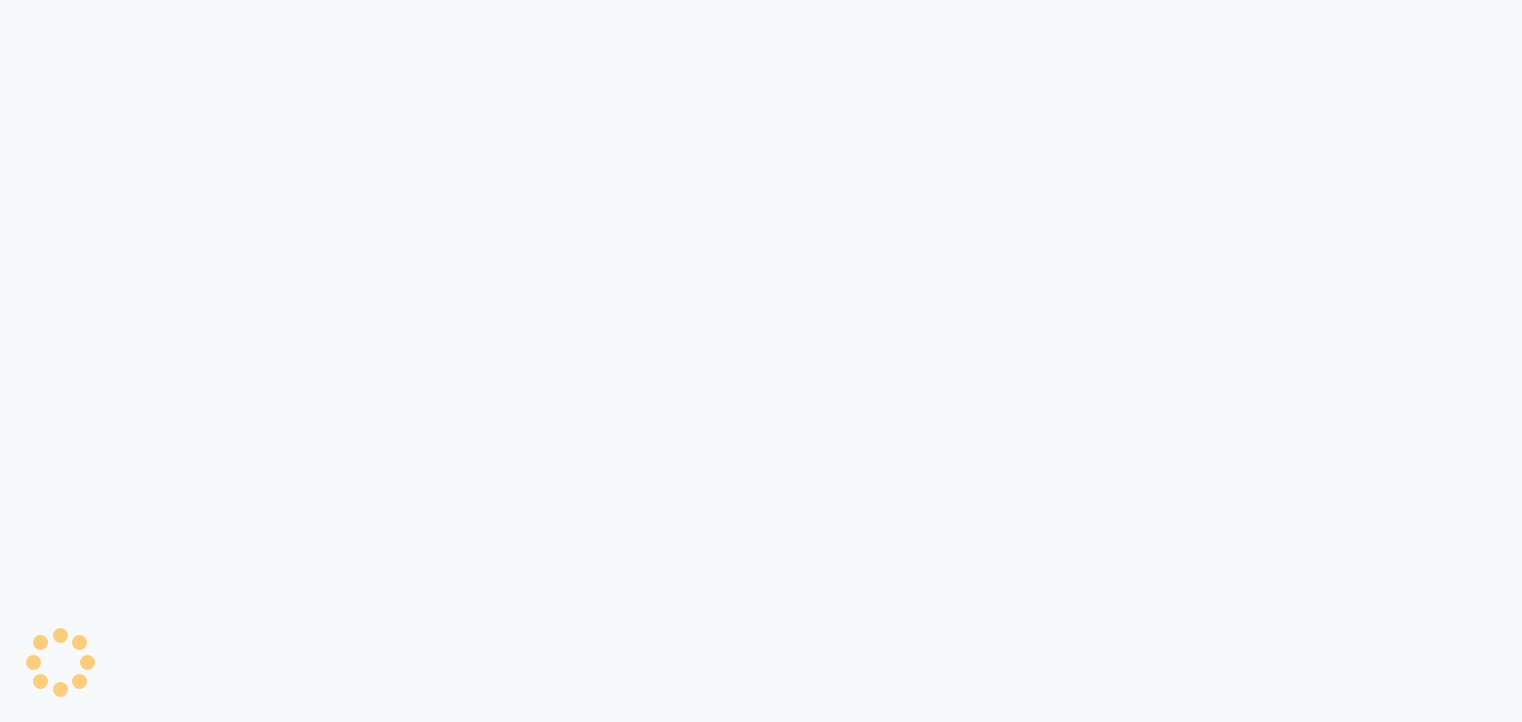 scroll, scrollTop: 0, scrollLeft: 0, axis: both 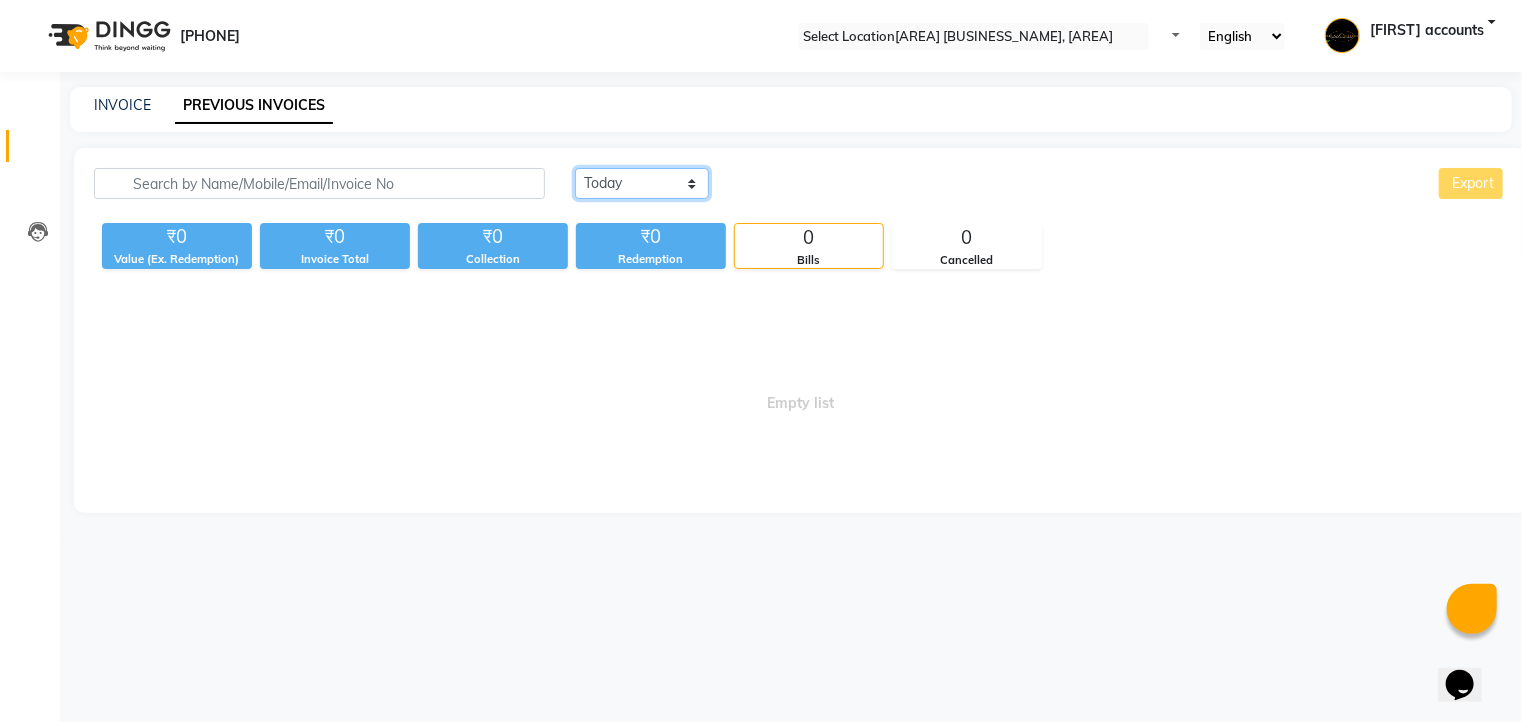 click on "[DATE_RANGE]" at bounding box center (642, 183) 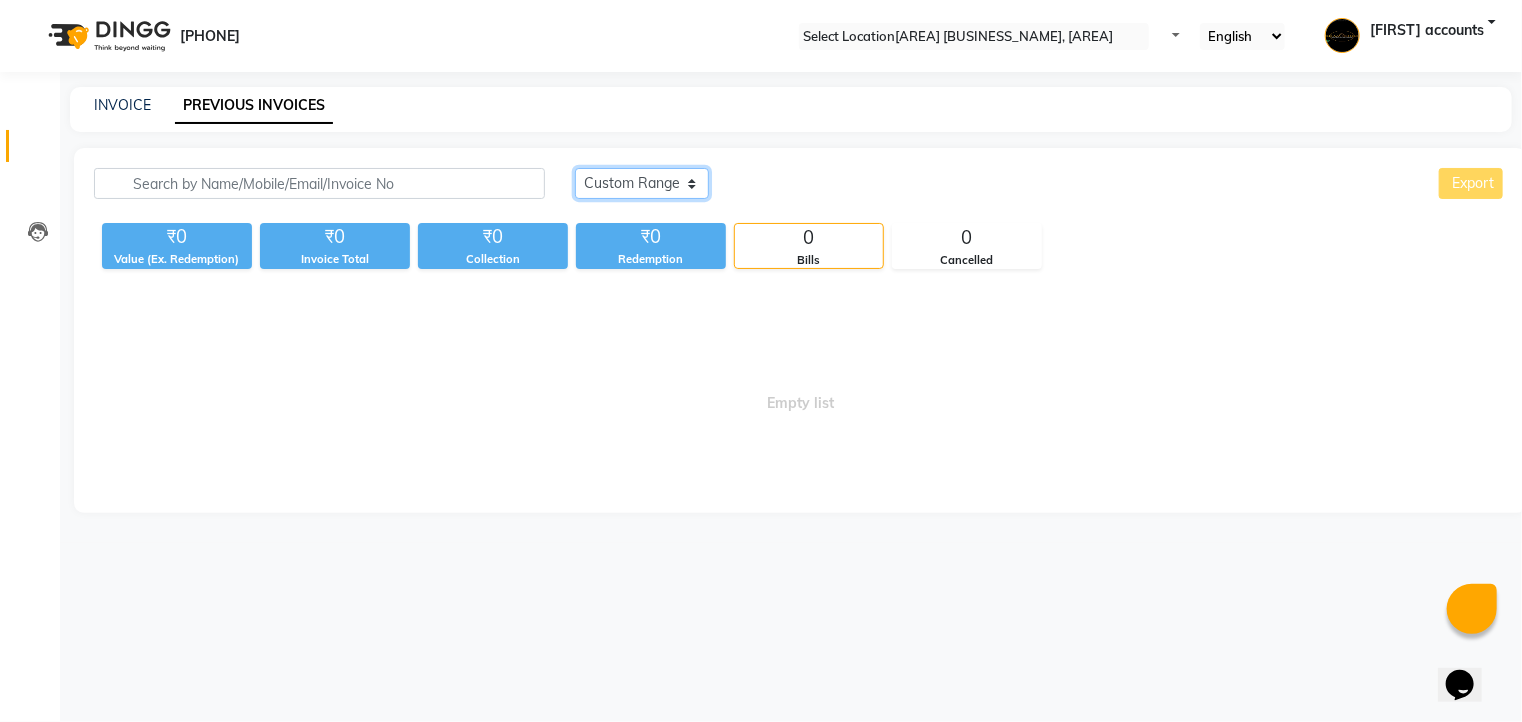 click on "[DATE_RANGE]" at bounding box center (642, 183) 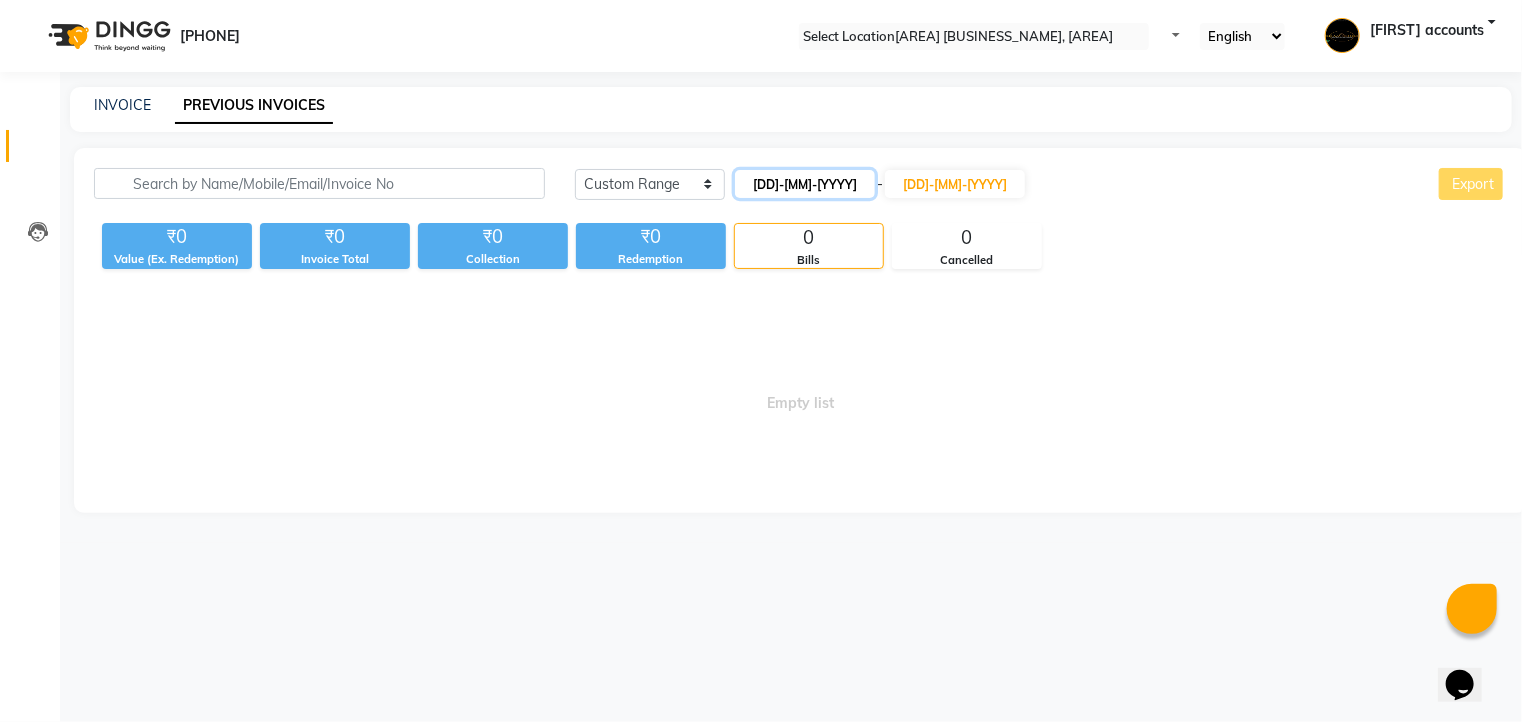 click on "[DD]-[MM]-[YYYY]" at bounding box center (805, 184) 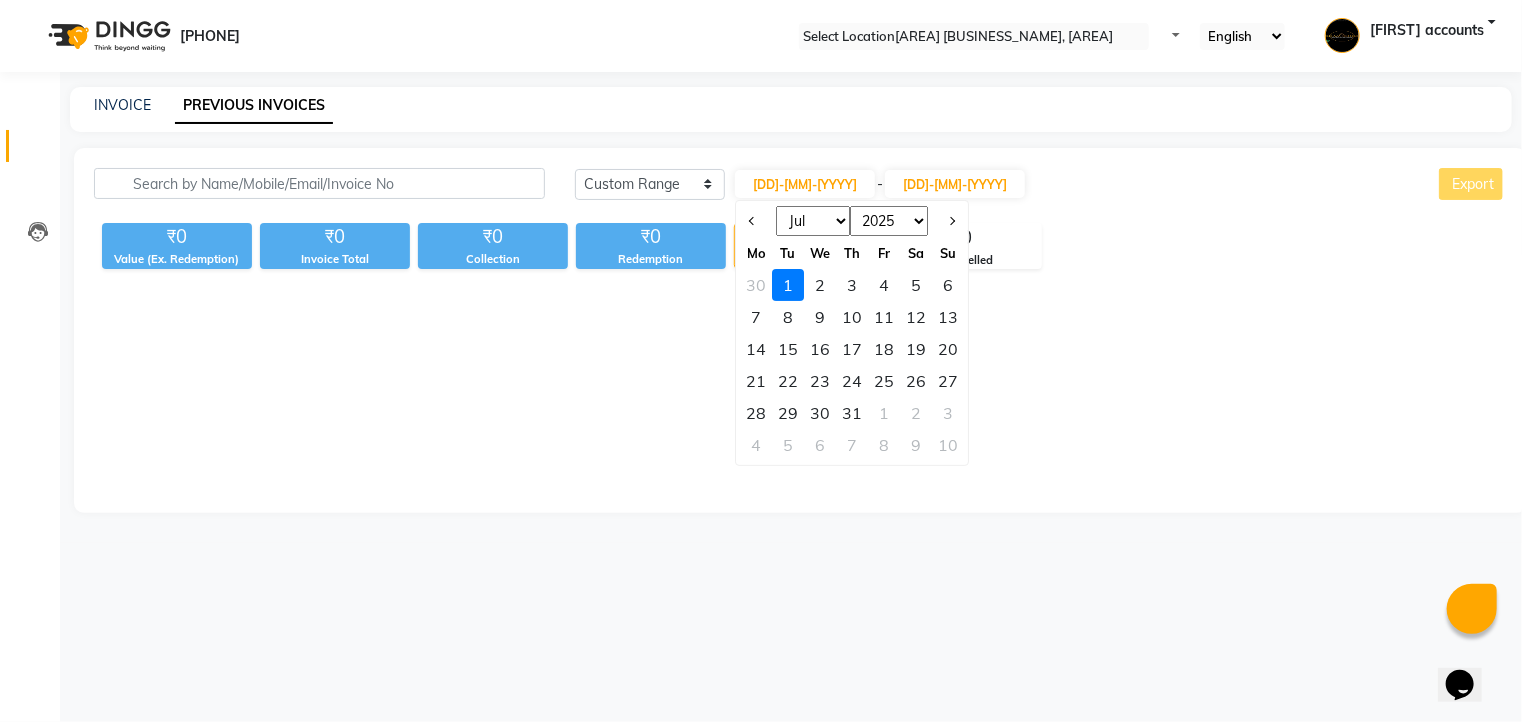 click on "Jan Feb Mar Apr May Jun Jul Aug Sep Oct Nov Dec" at bounding box center (813, 221) 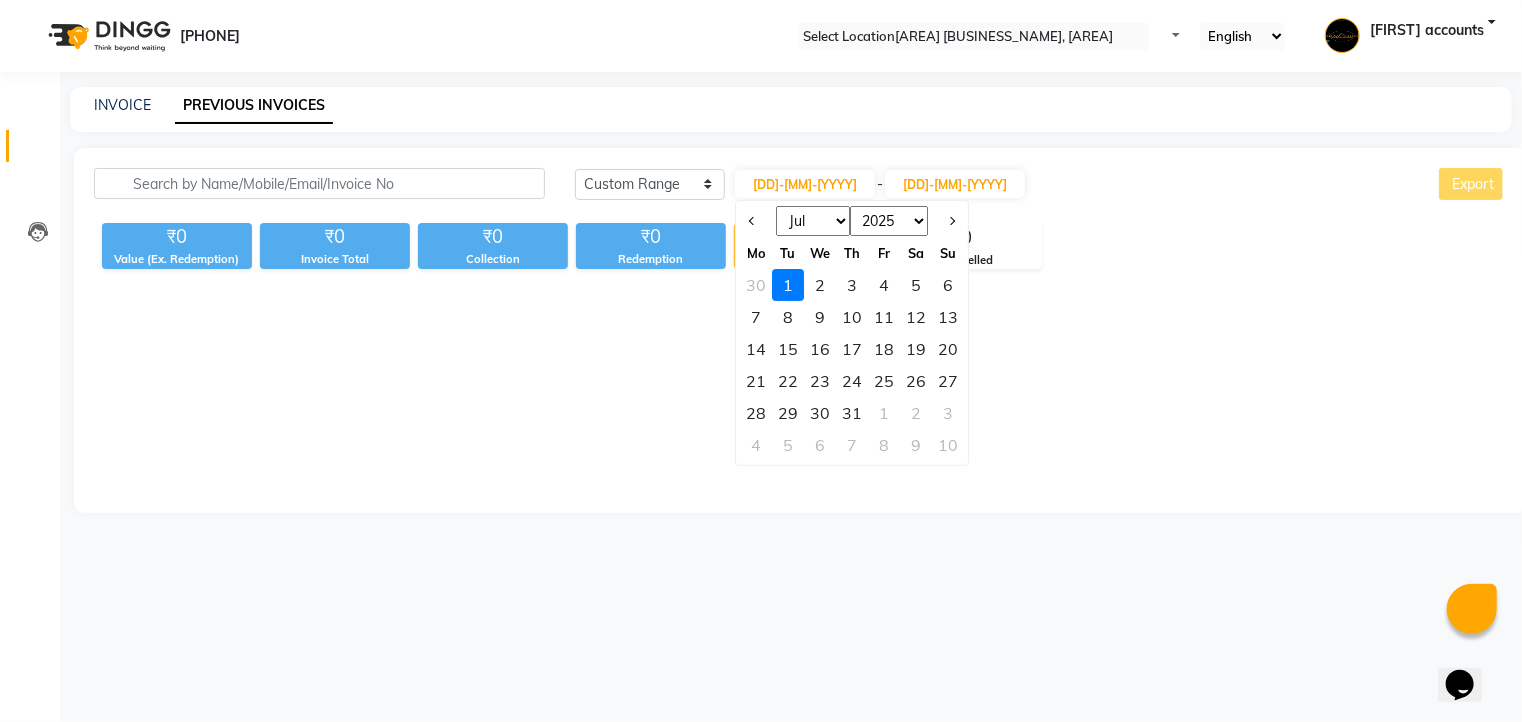 select on "6" 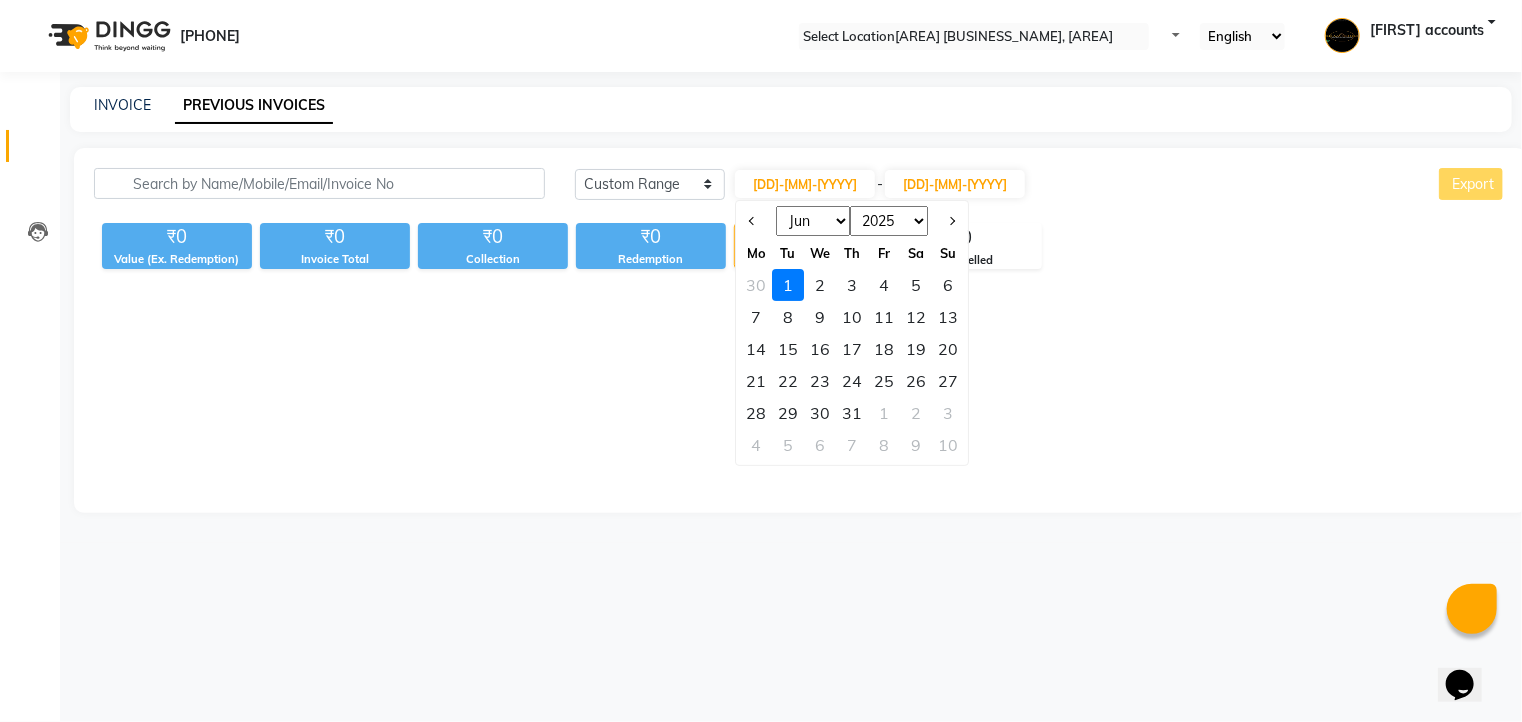 click on "Jan Feb Mar Apr May Jun Jul Aug Sep Oct Nov Dec" at bounding box center (813, 221) 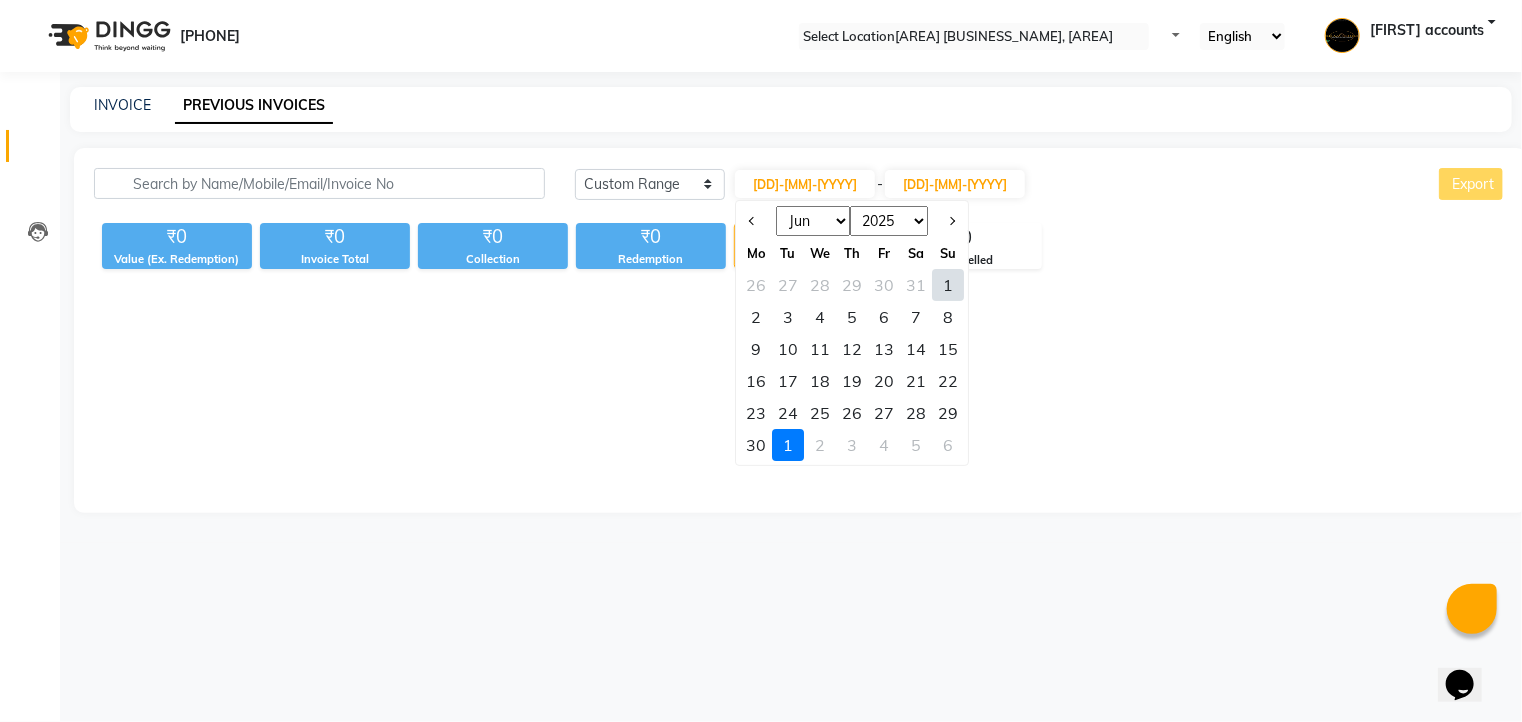 click on "28" at bounding box center [916, 413] 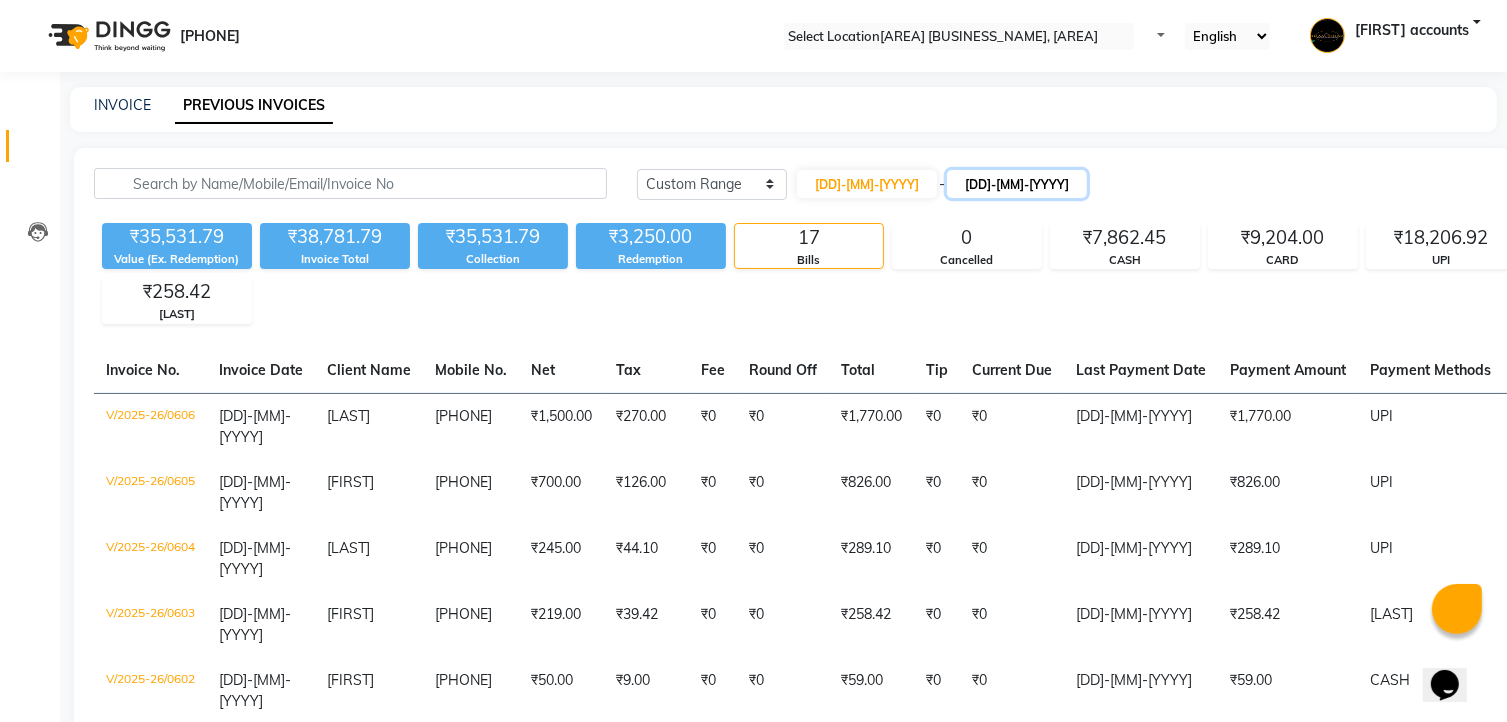 click on "[DD]-[MM]-[YYYY]" at bounding box center (1017, 184) 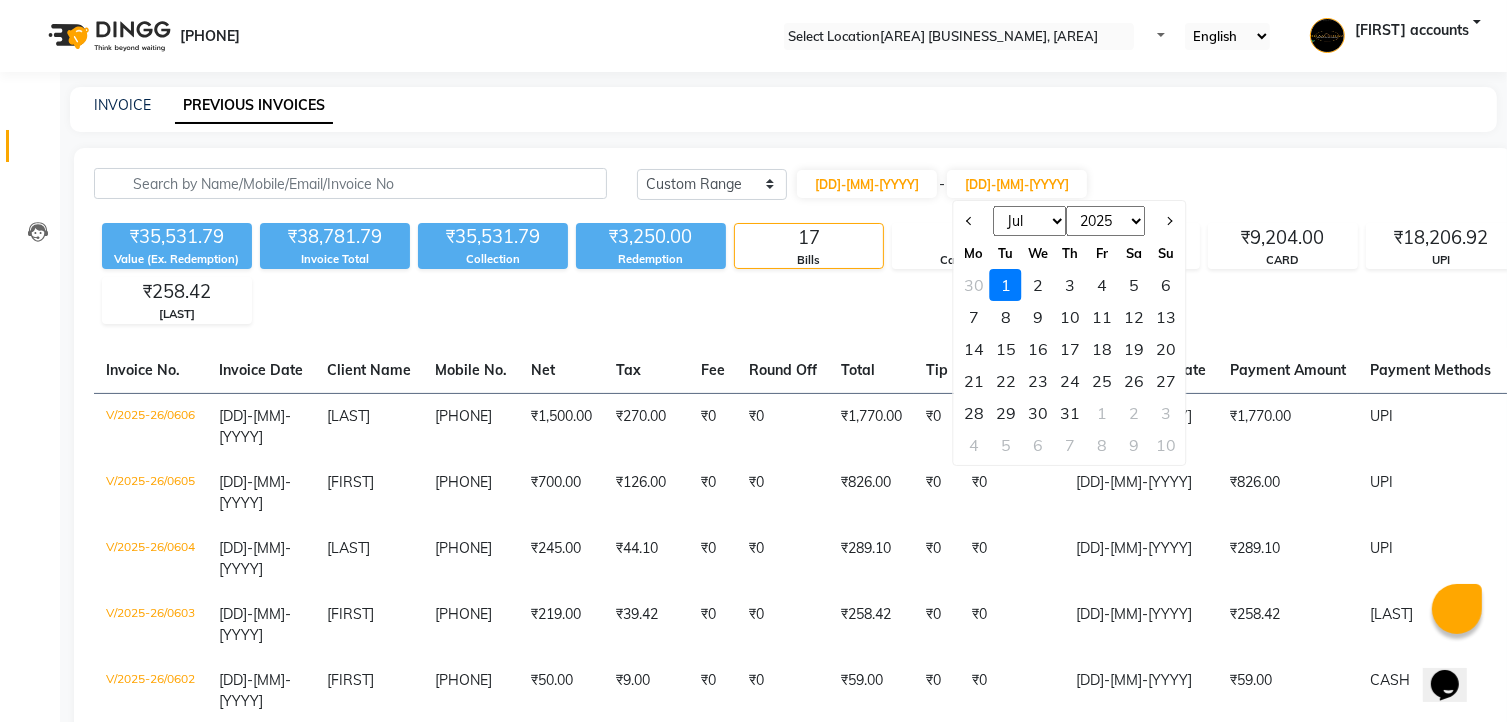 click on "Jun Jul Aug Sep Oct Nov Dec" at bounding box center (1030, 221) 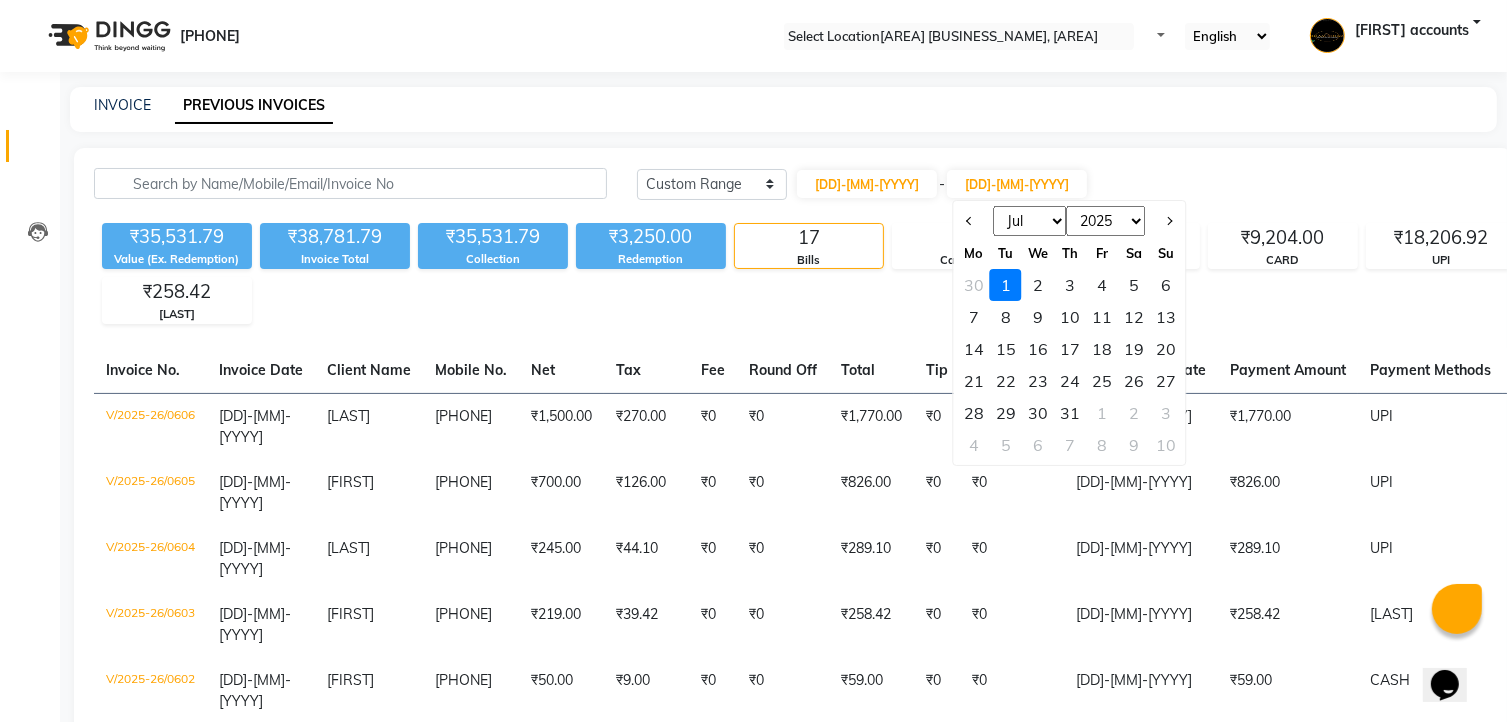 select on "6" 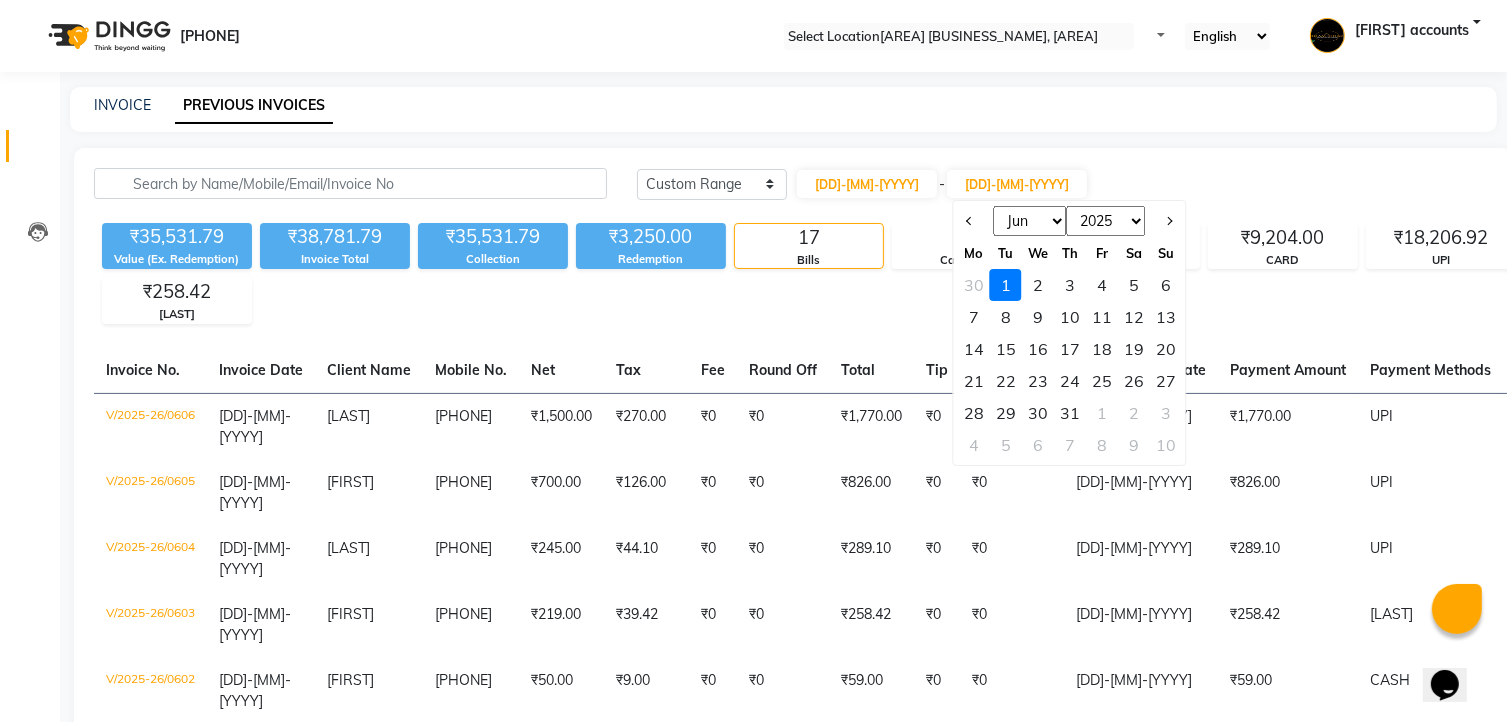 click on "Jun Jul Aug Sep Oct Nov Dec" at bounding box center [1030, 221] 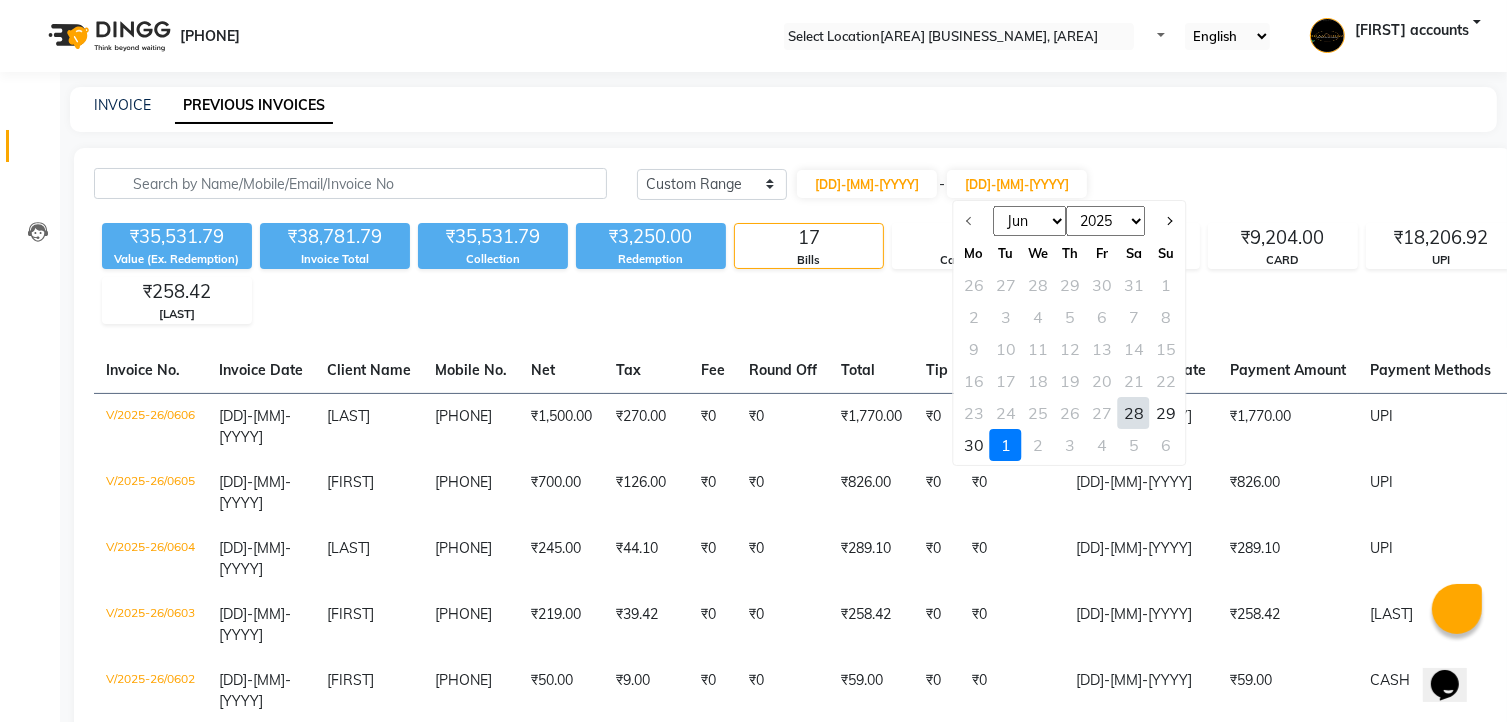 click on "28" at bounding box center (1134, 413) 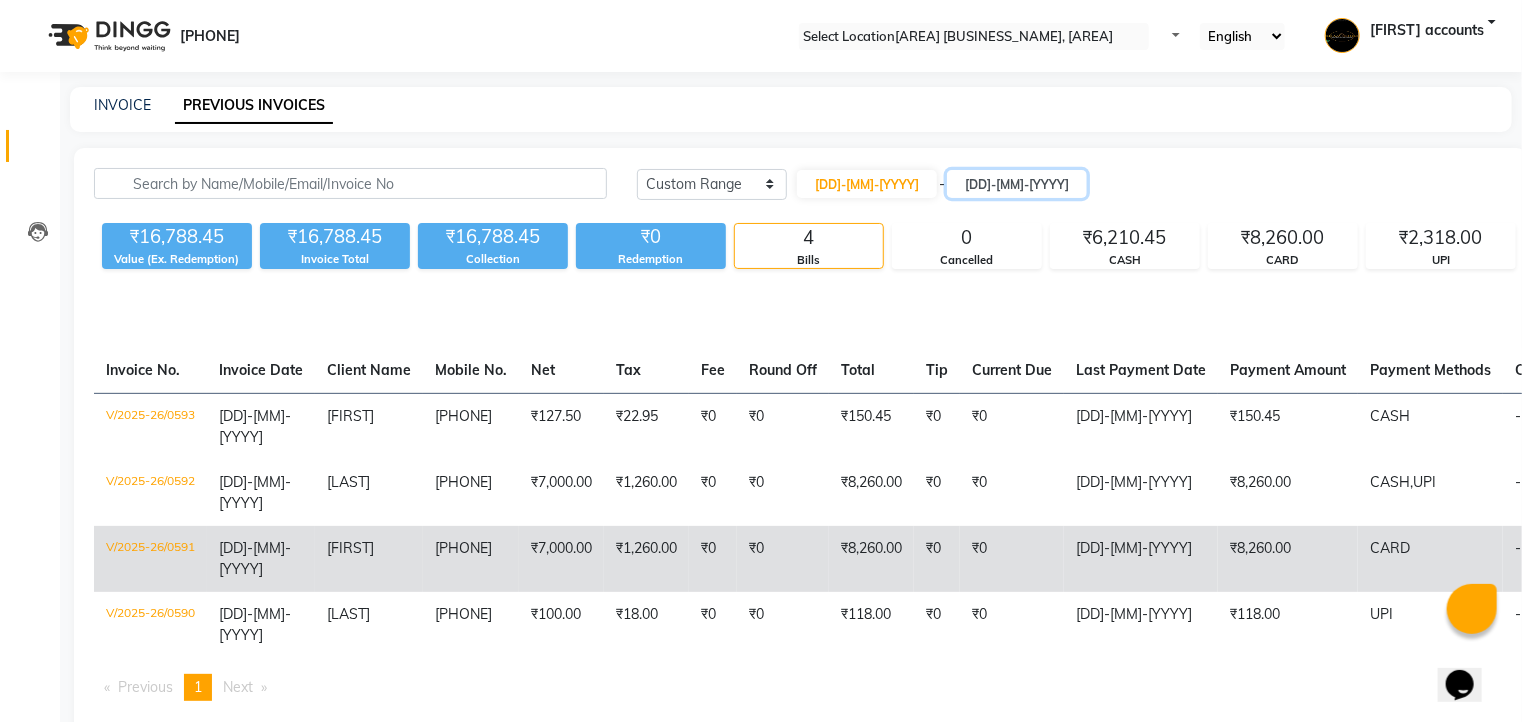 scroll, scrollTop: 0, scrollLeft: 266, axis: horizontal 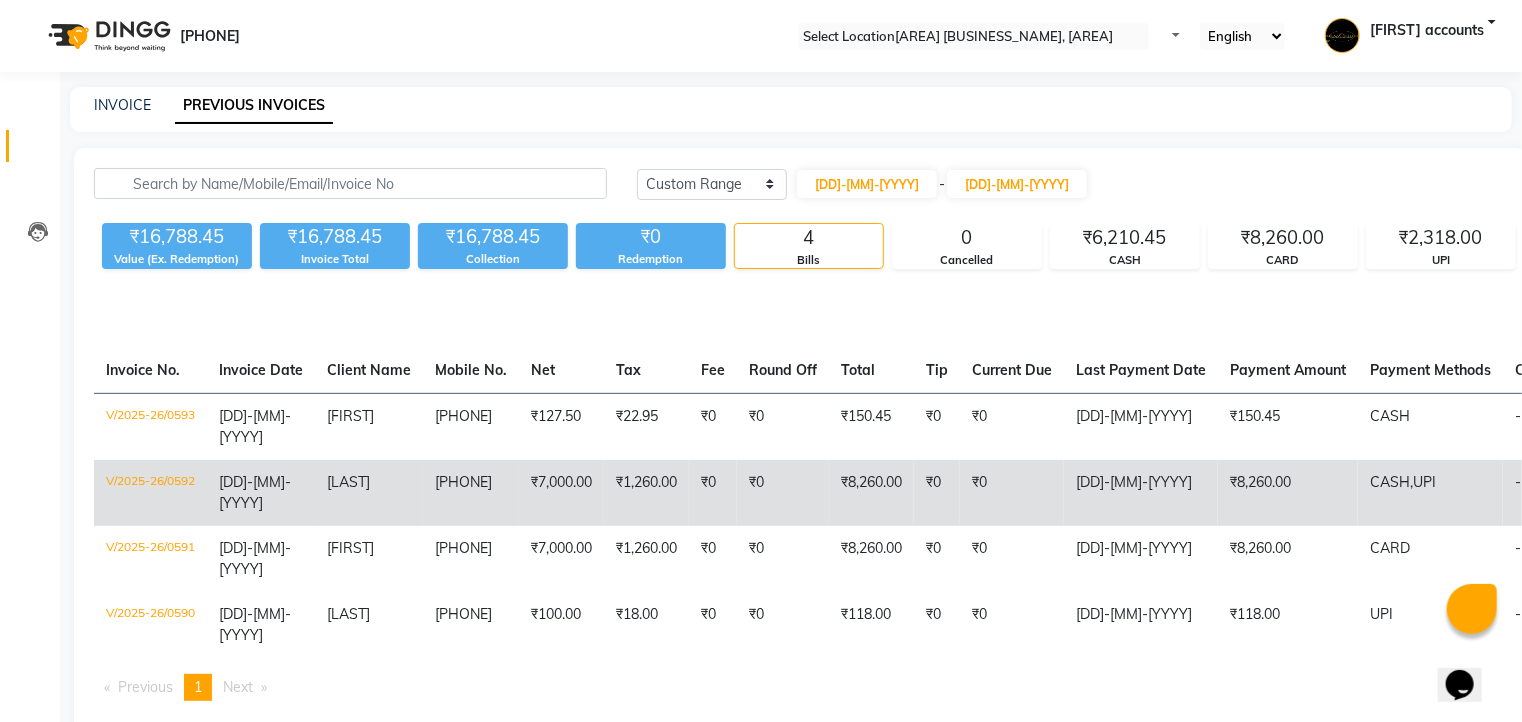 click on "CASH,  UPI" at bounding box center [1430, 426] 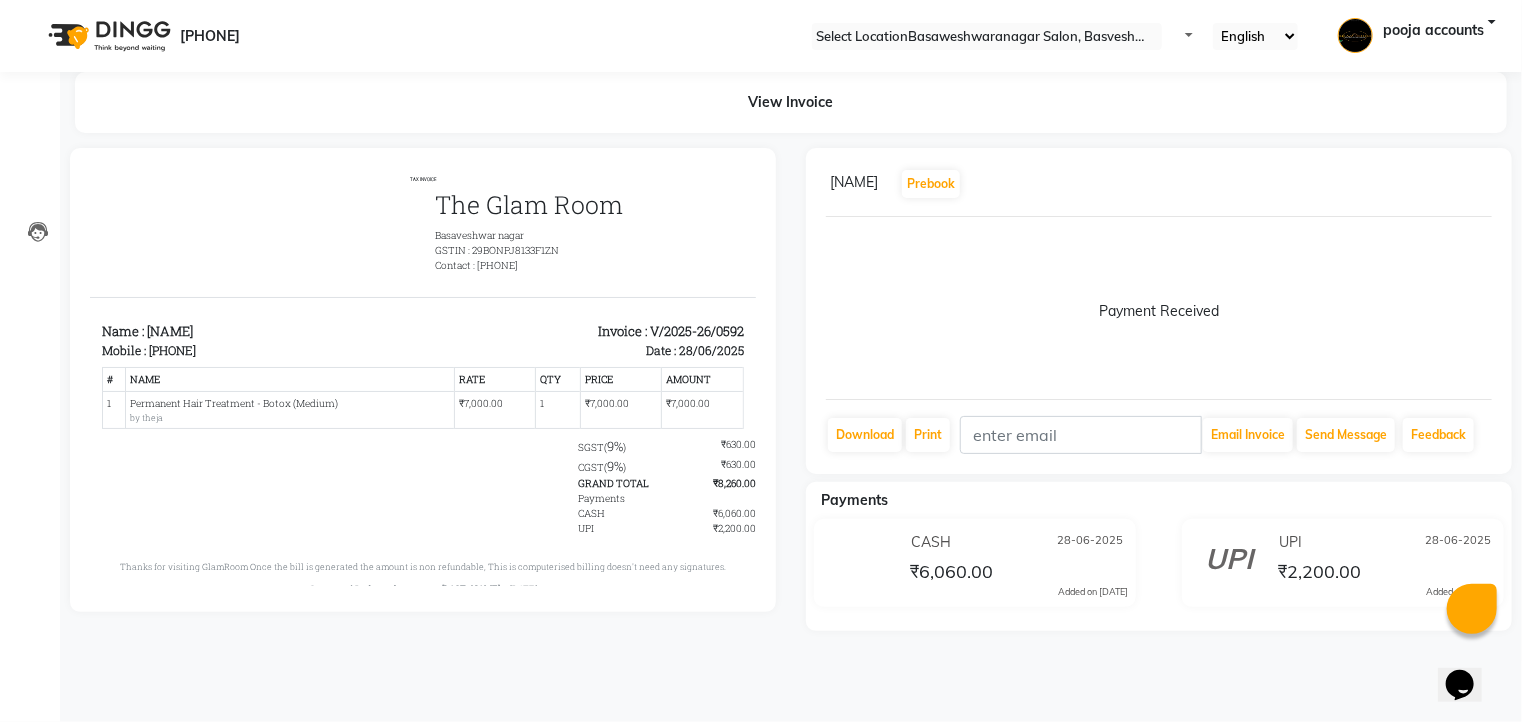 scroll, scrollTop: 0, scrollLeft: 0, axis: both 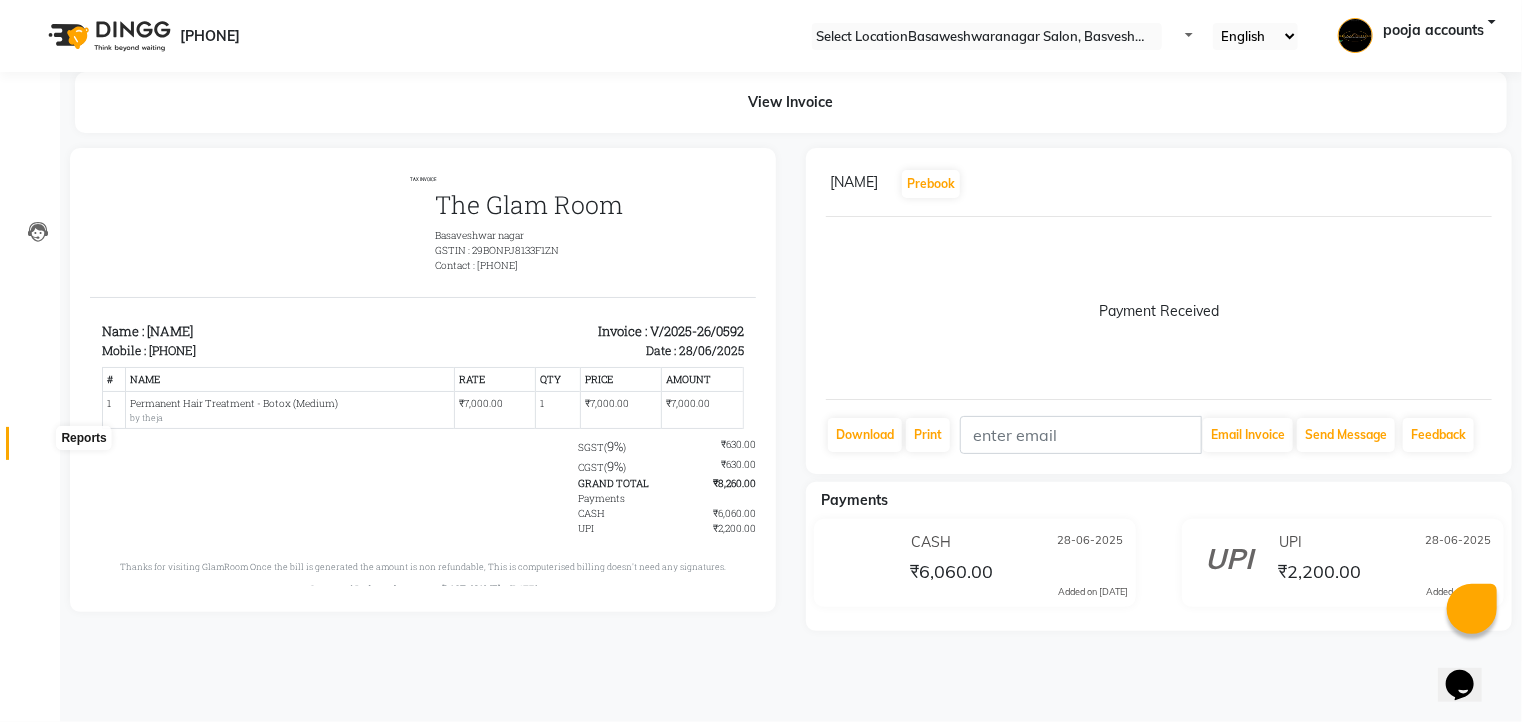 click at bounding box center [38, 448] 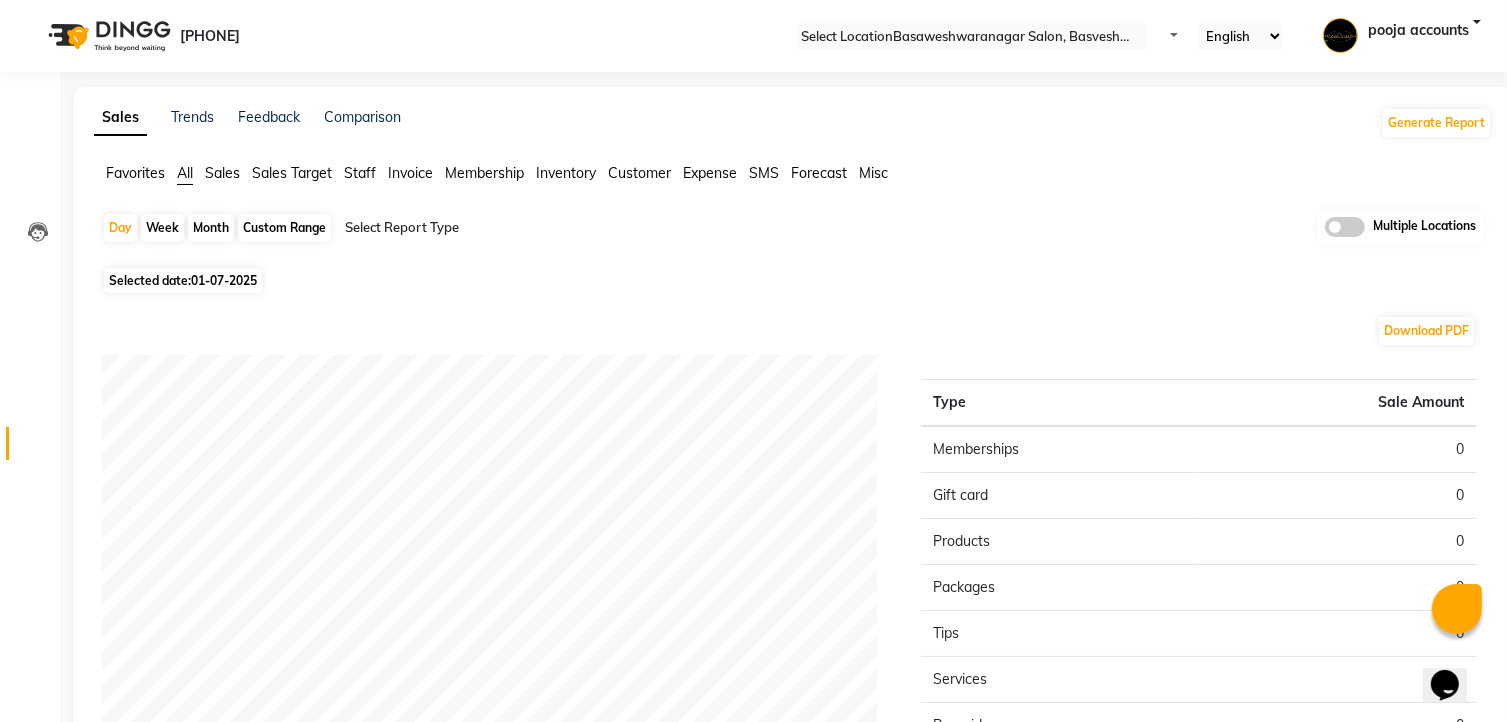 click on "[DD]-[MM]-[YYYY]" at bounding box center (224, 280) 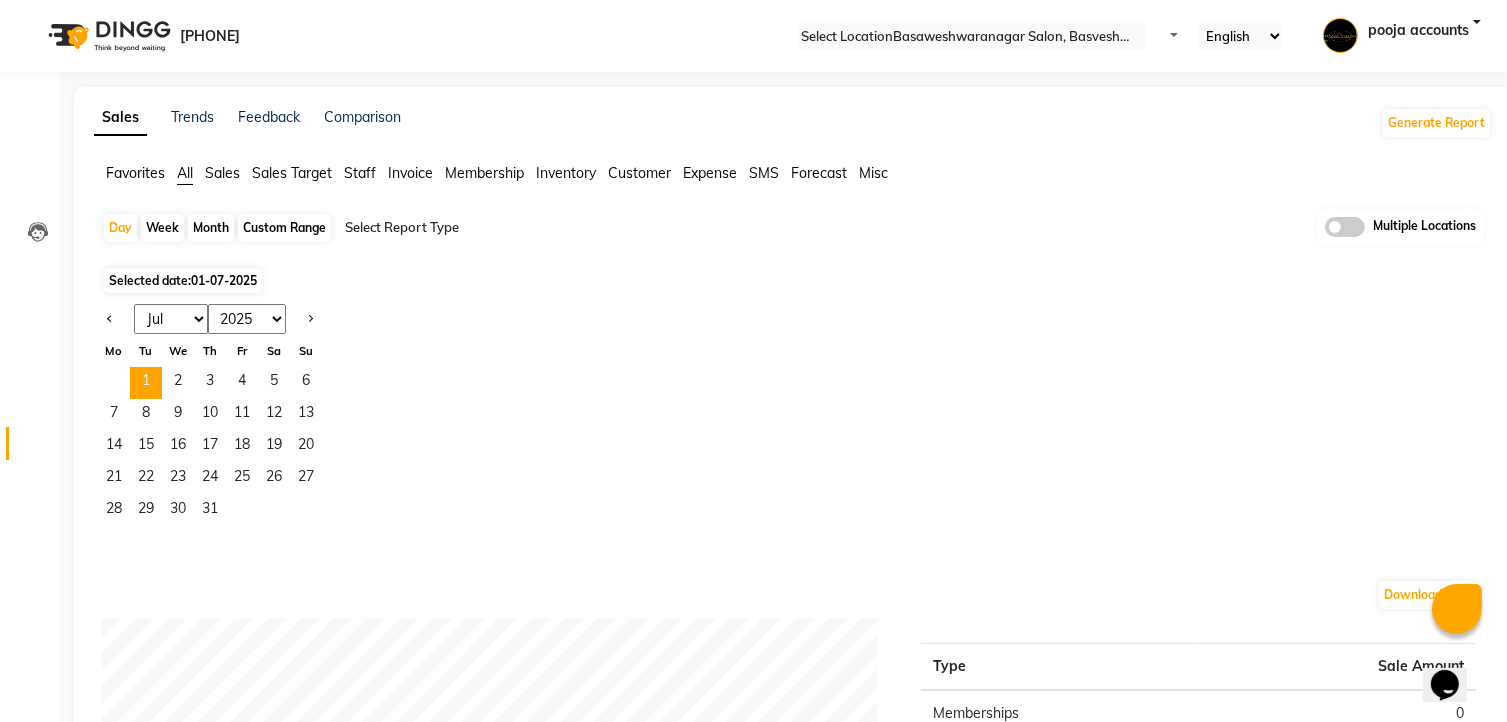 click on "Jan Feb Mar Apr May Jun Jul Aug Sep Oct Nov Dec" at bounding box center [171, 319] 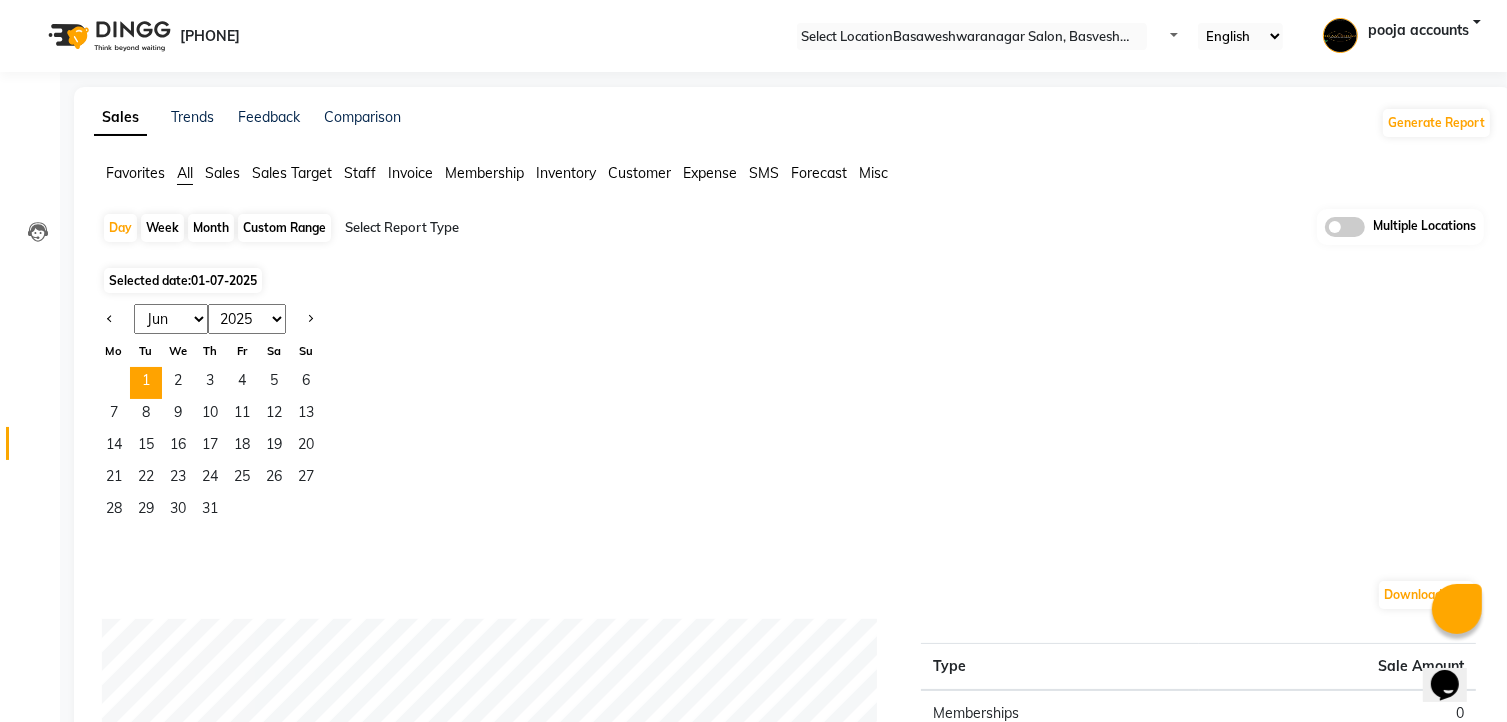 click on "Jan Feb Mar Apr May Jun Jul Aug Sep Oct Nov Dec" at bounding box center (171, 319) 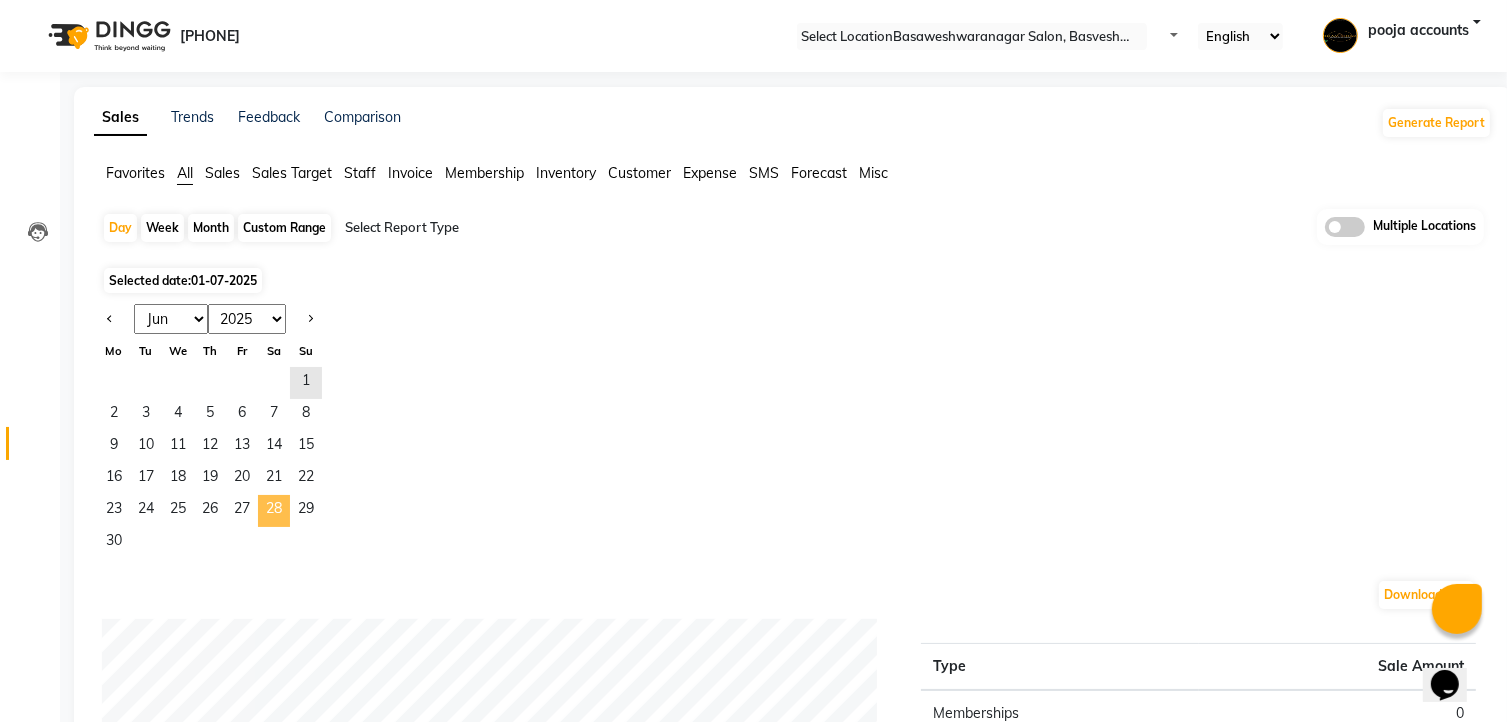 click on "28" at bounding box center (274, 511) 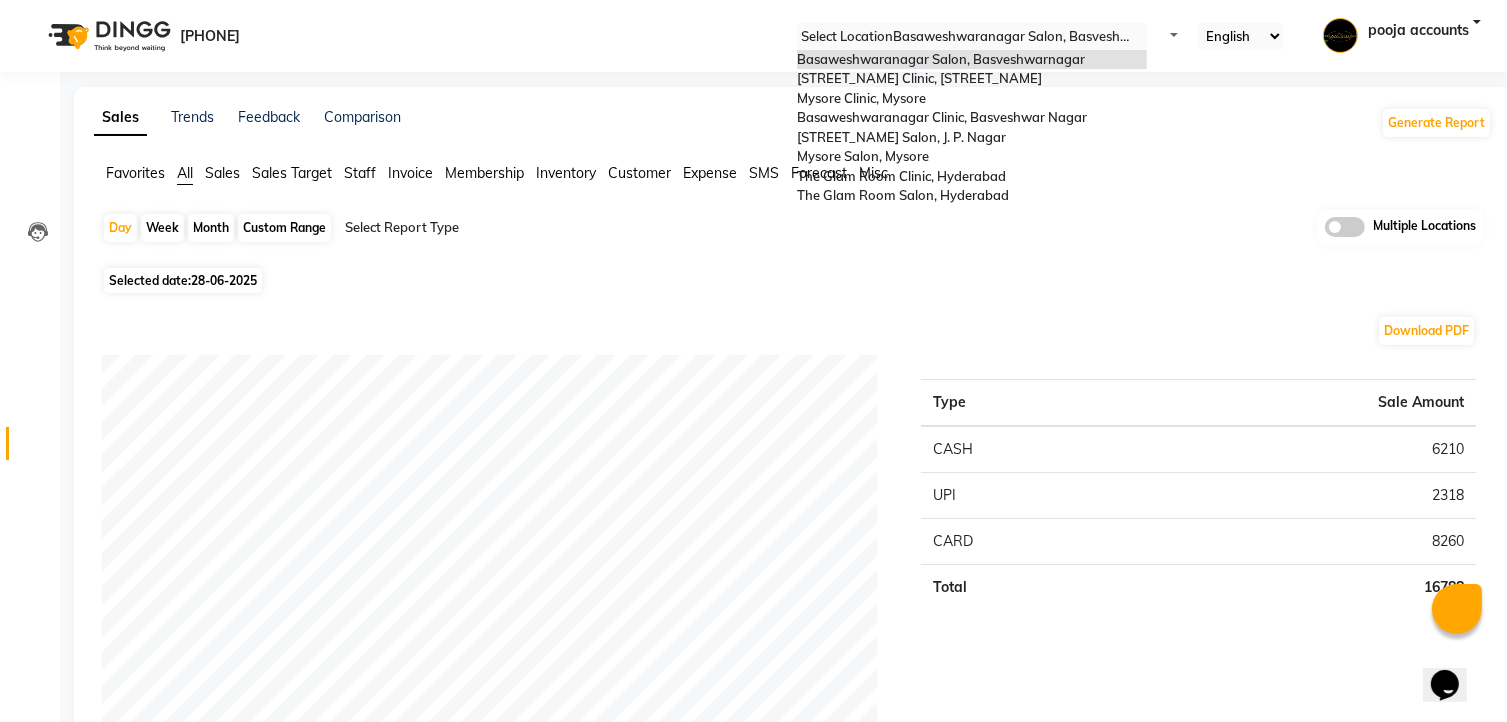 click at bounding box center (972, 37) 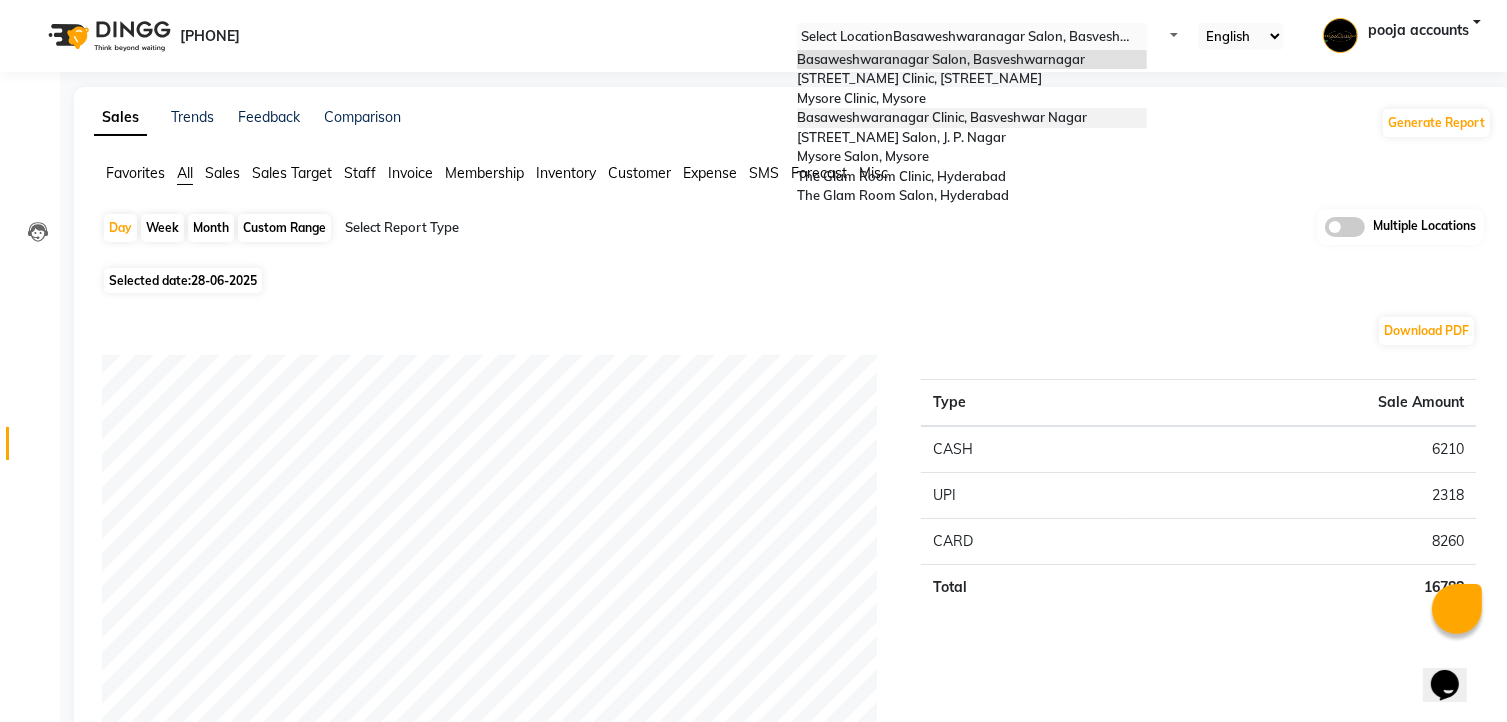 click on "[LOCATION], [AREA]" at bounding box center (942, 117) 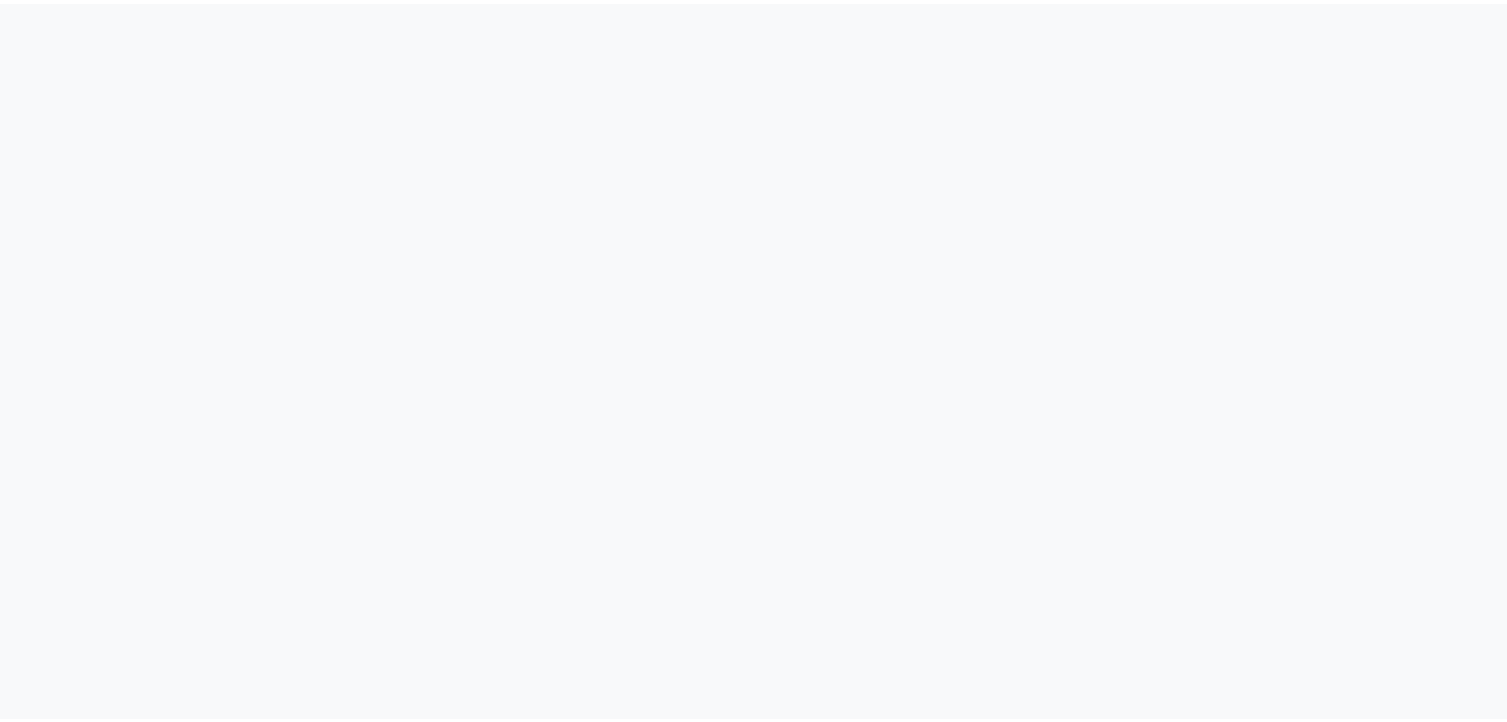 scroll, scrollTop: 0, scrollLeft: 0, axis: both 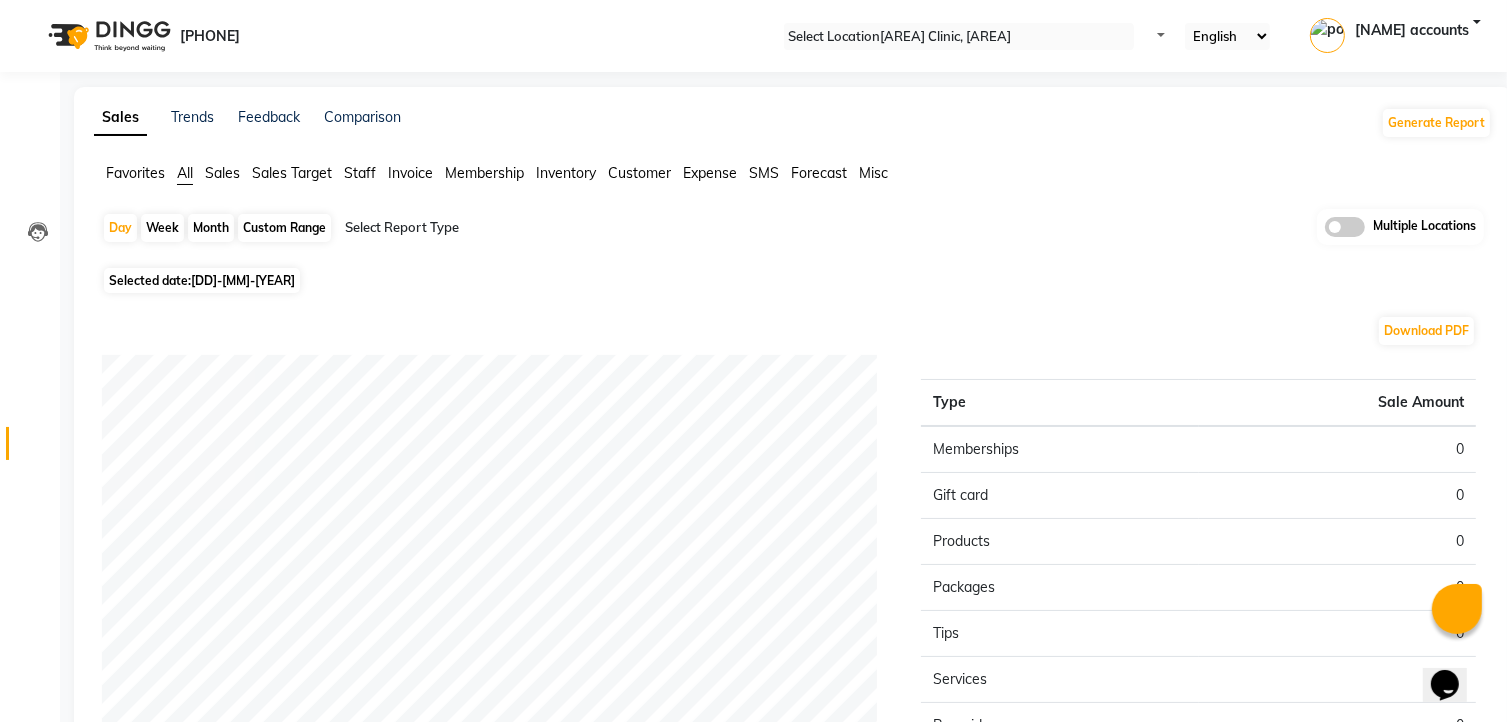 click on "[DD]-[MM]-[YYYY]" at bounding box center (243, 280) 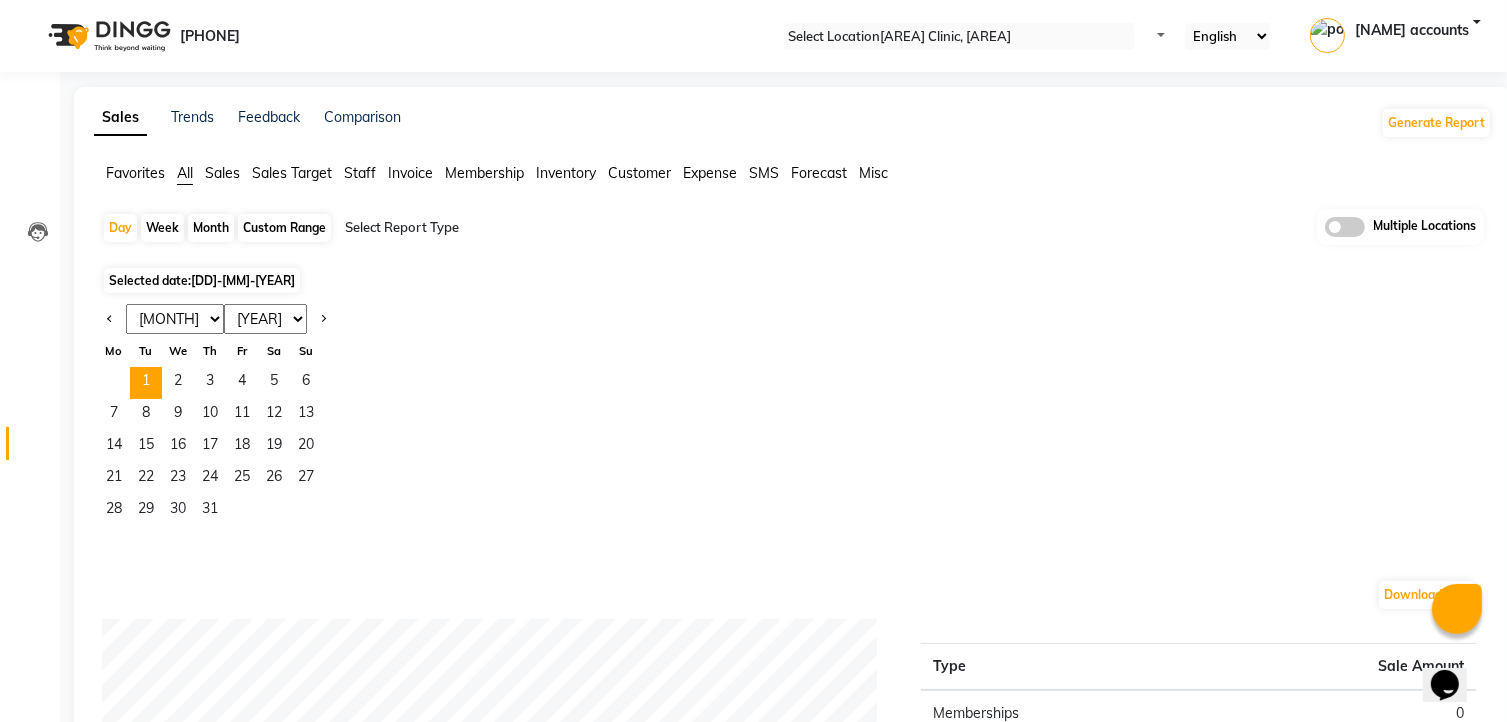 click on "Jan Feb Mar Apr May Jun Jul Aug Sep Oct Nov Dec" at bounding box center [175, 319] 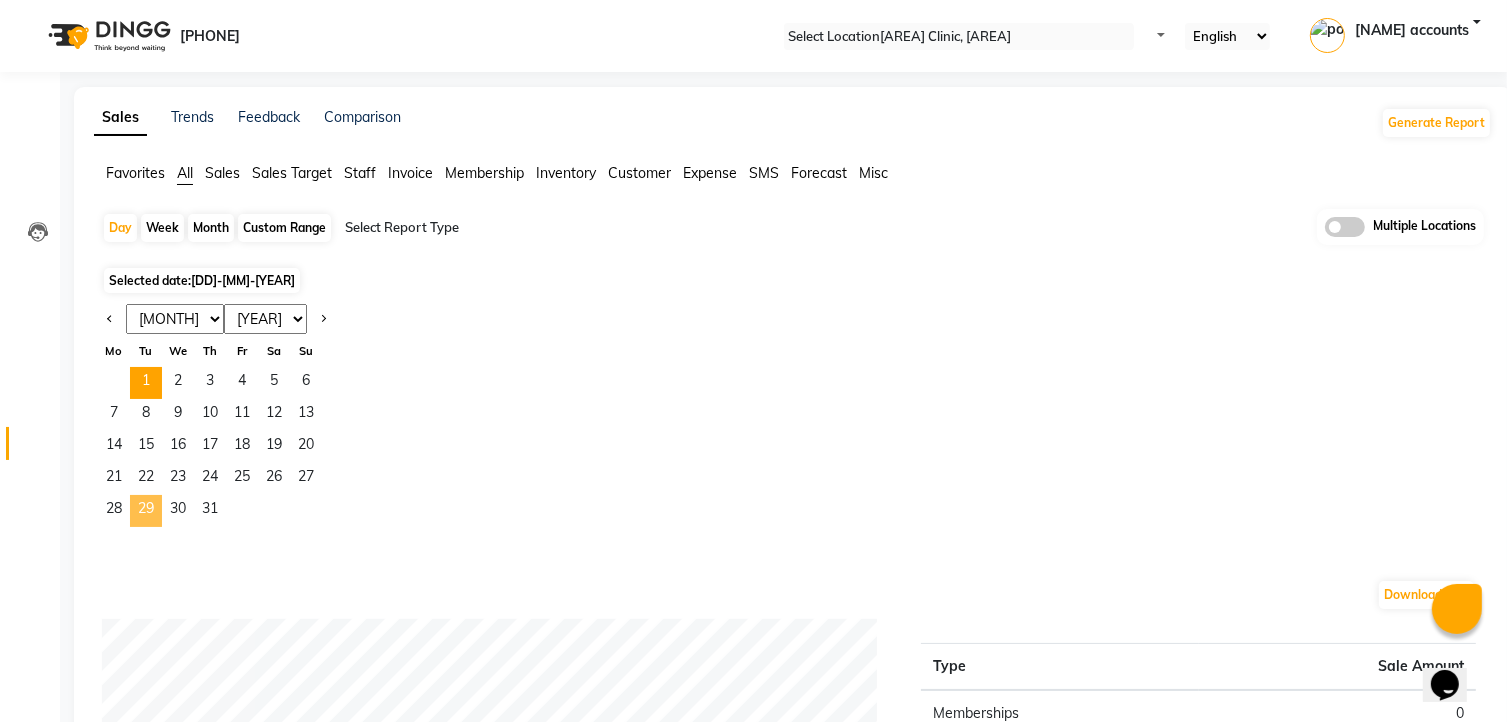 select on "6" 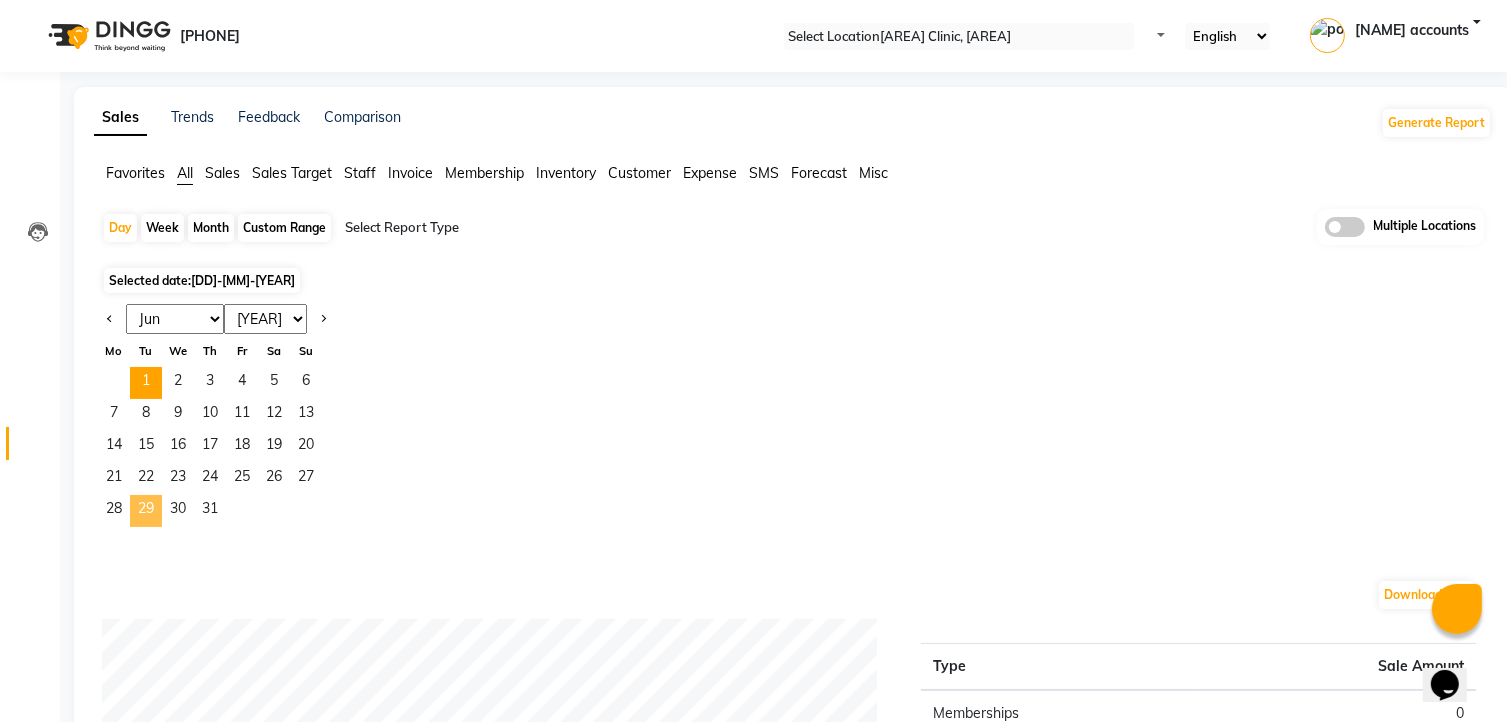 click on "Jan Feb Mar Apr May Jun Jul Aug Sep Oct Nov Dec" at bounding box center (175, 319) 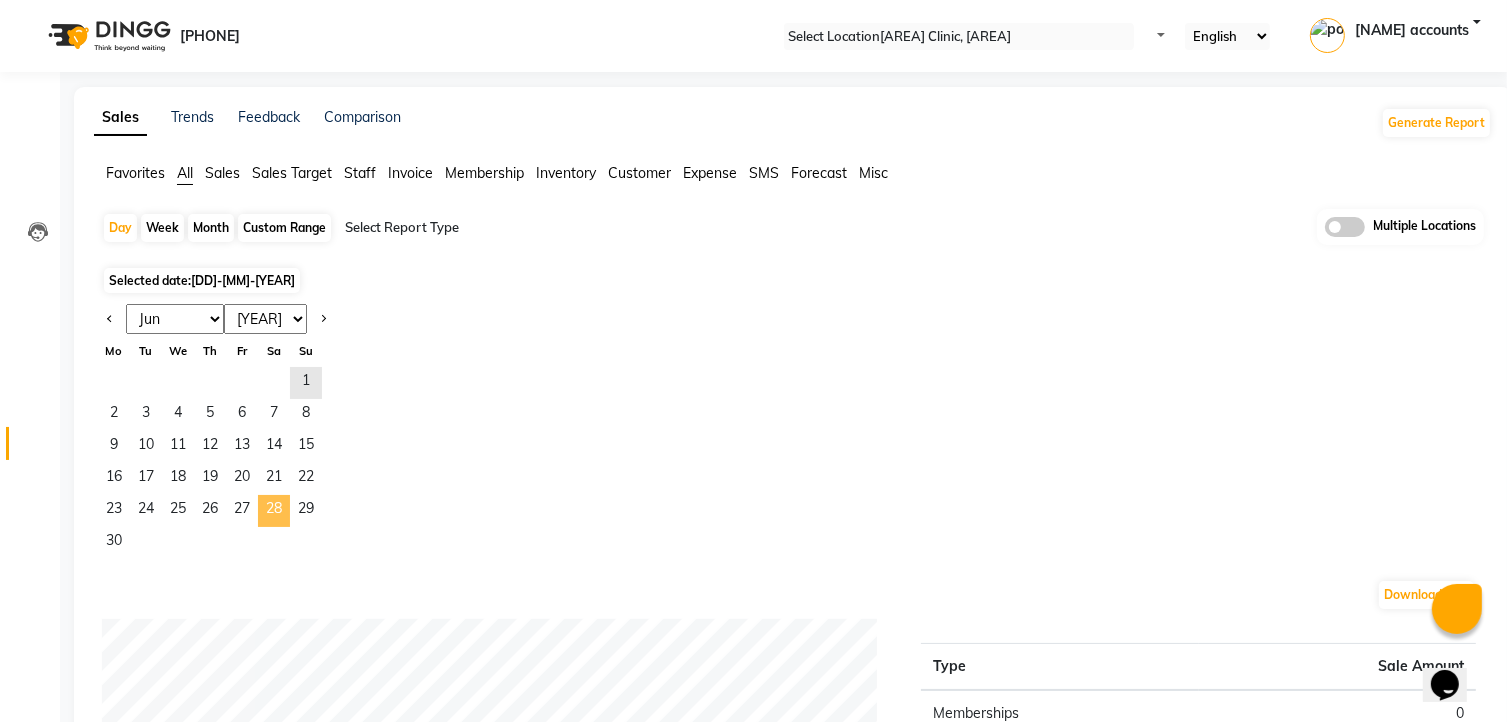 click on "28" at bounding box center (274, 511) 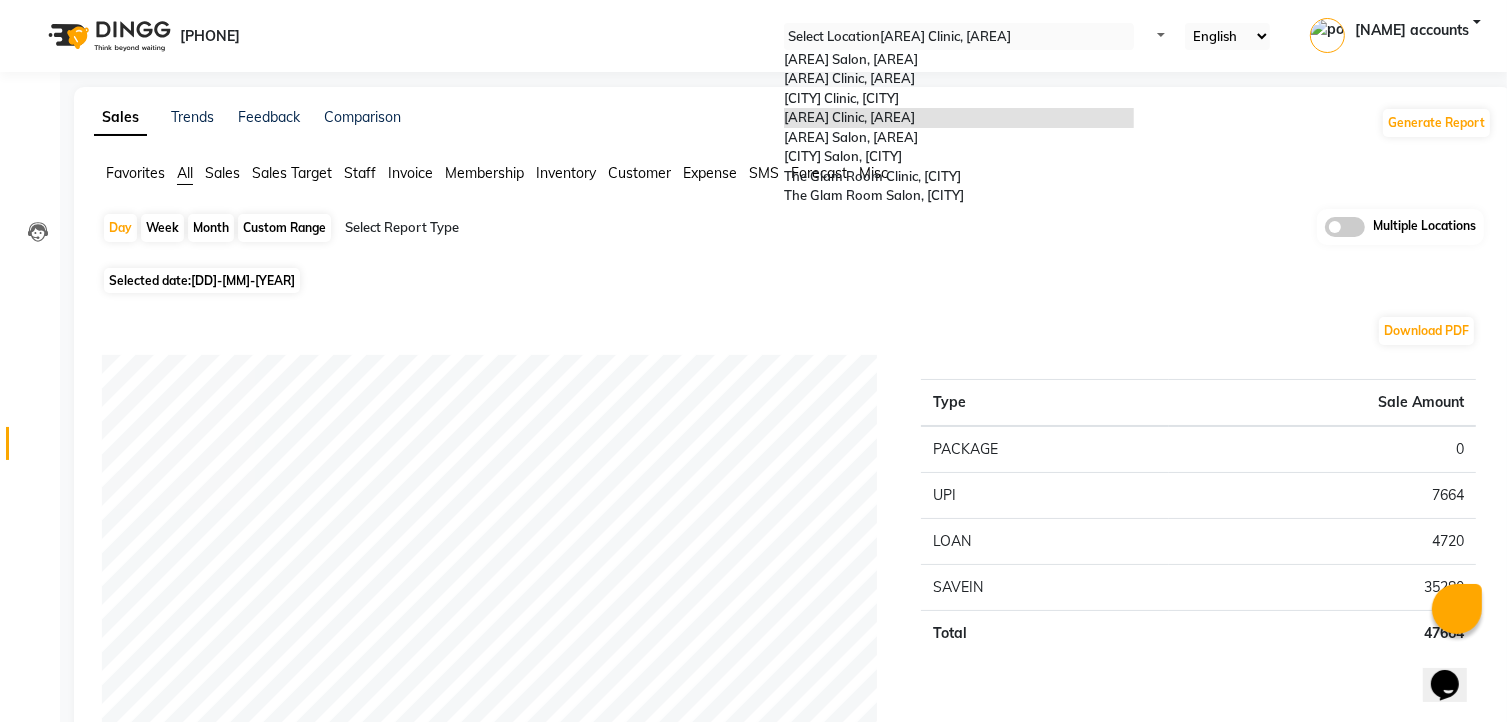 click at bounding box center [959, 37] 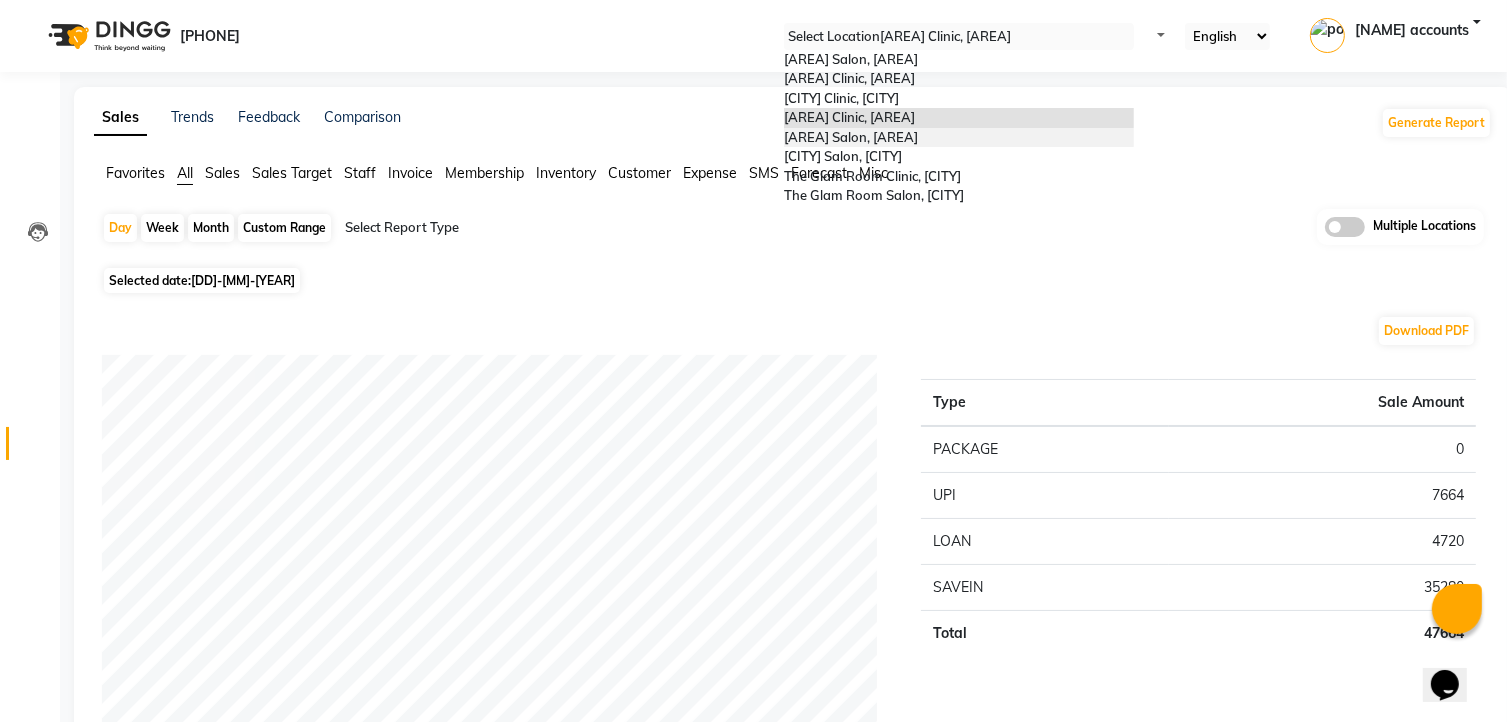 click on "[LOCATION], [AREA]" at bounding box center (851, 137) 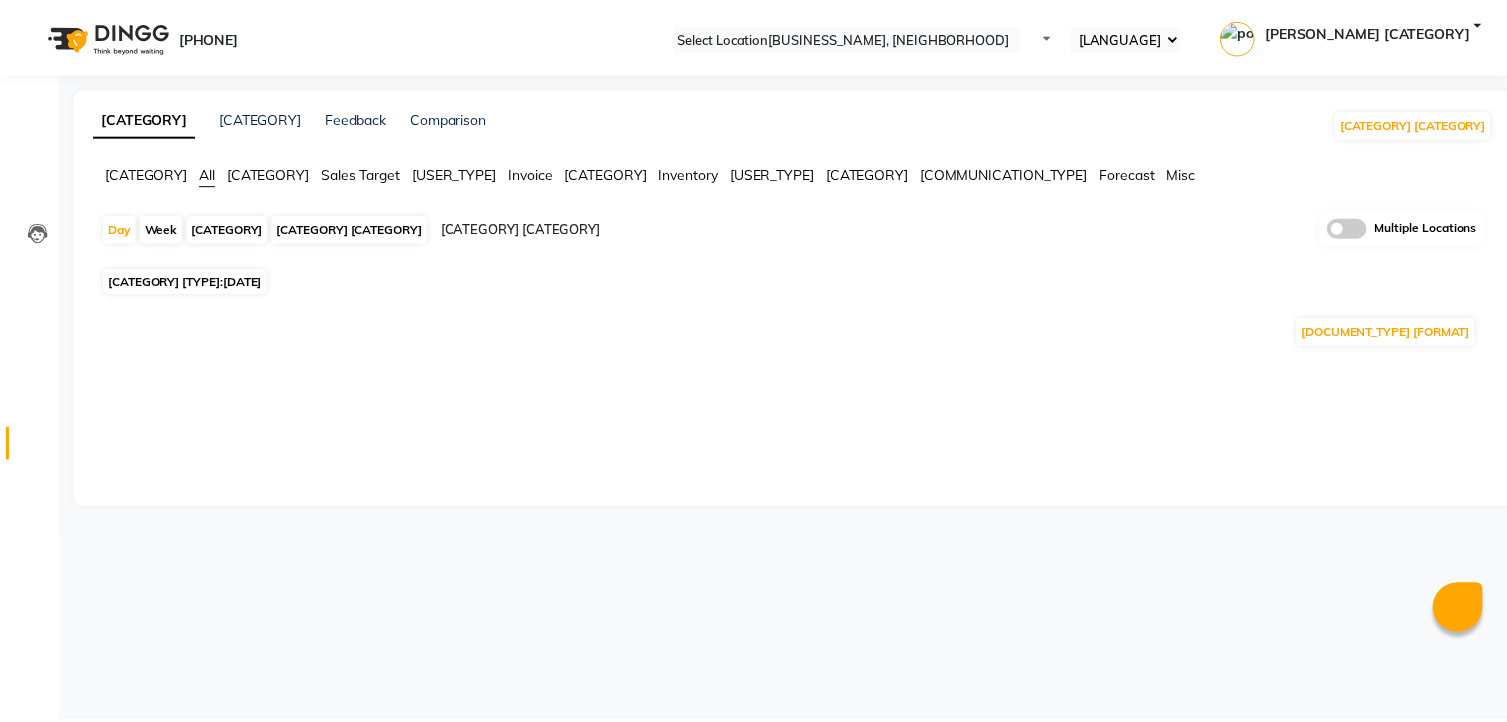 scroll, scrollTop: 0, scrollLeft: 0, axis: both 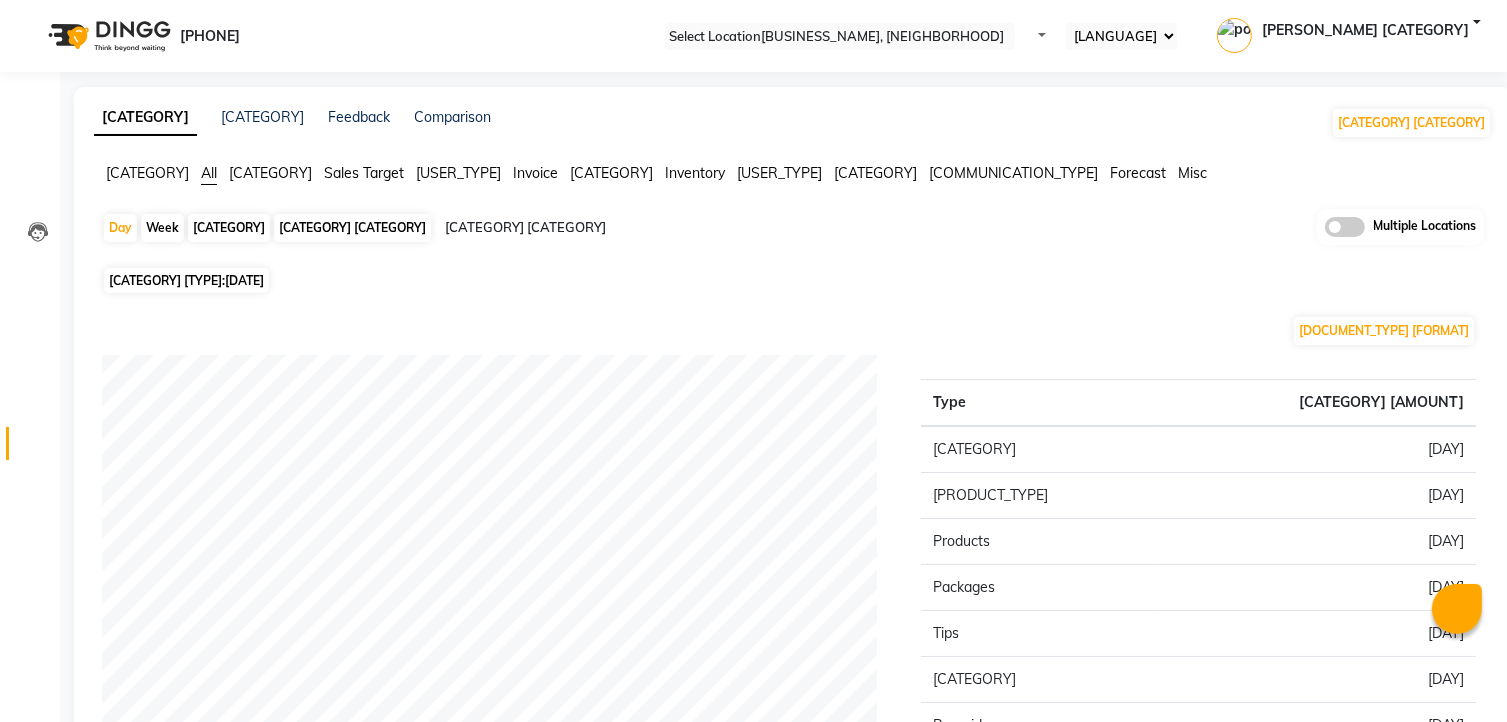 click on "[DD]-[MM]-[YYYY]" at bounding box center [244, 280] 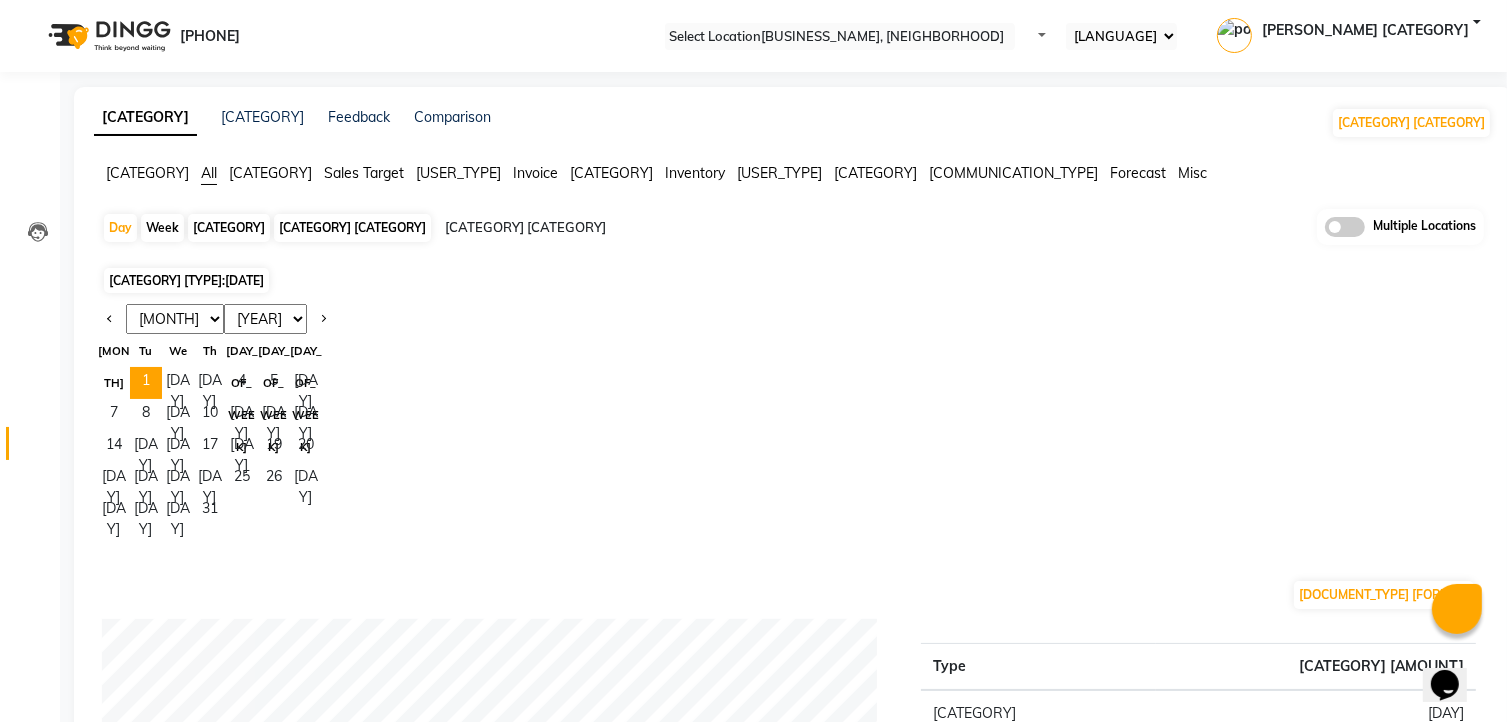 scroll, scrollTop: 0, scrollLeft: 0, axis: both 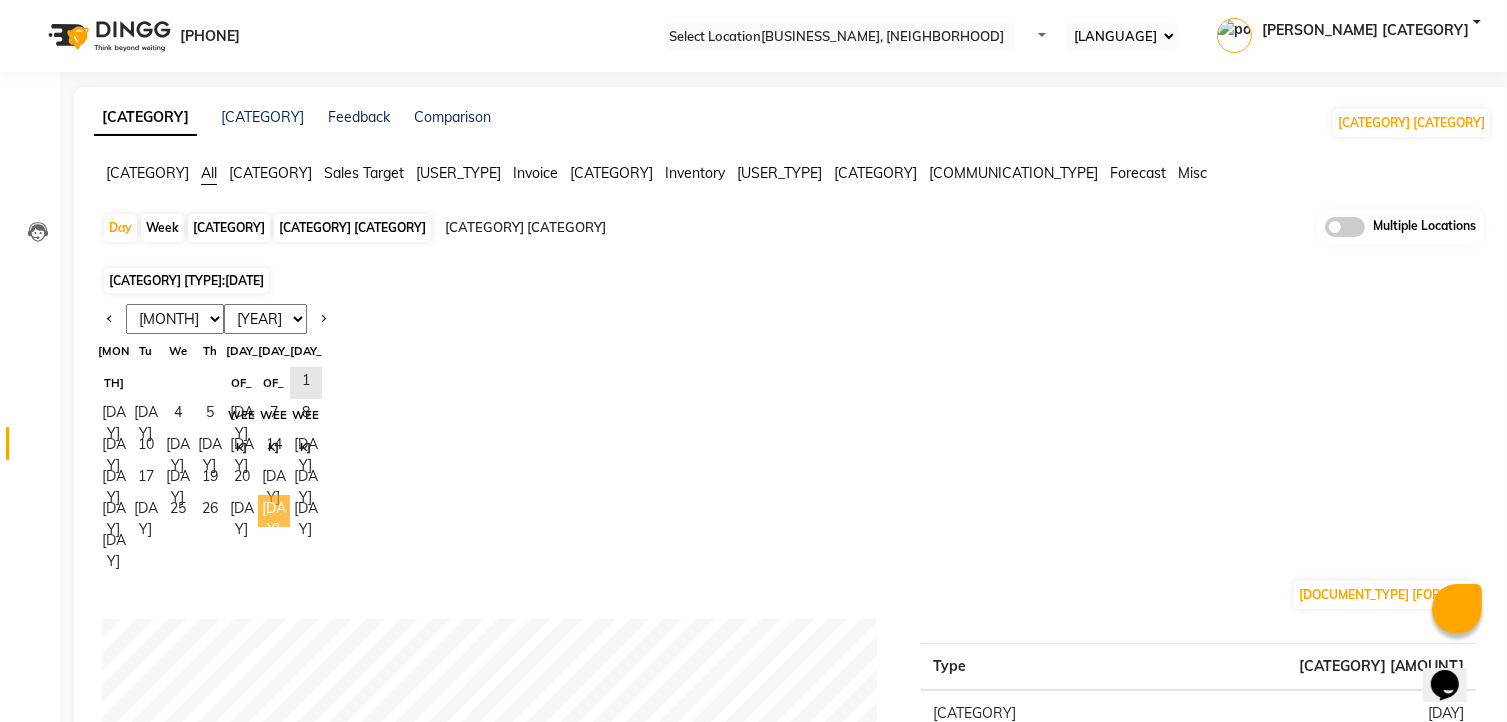 click on "28" at bounding box center (274, 511) 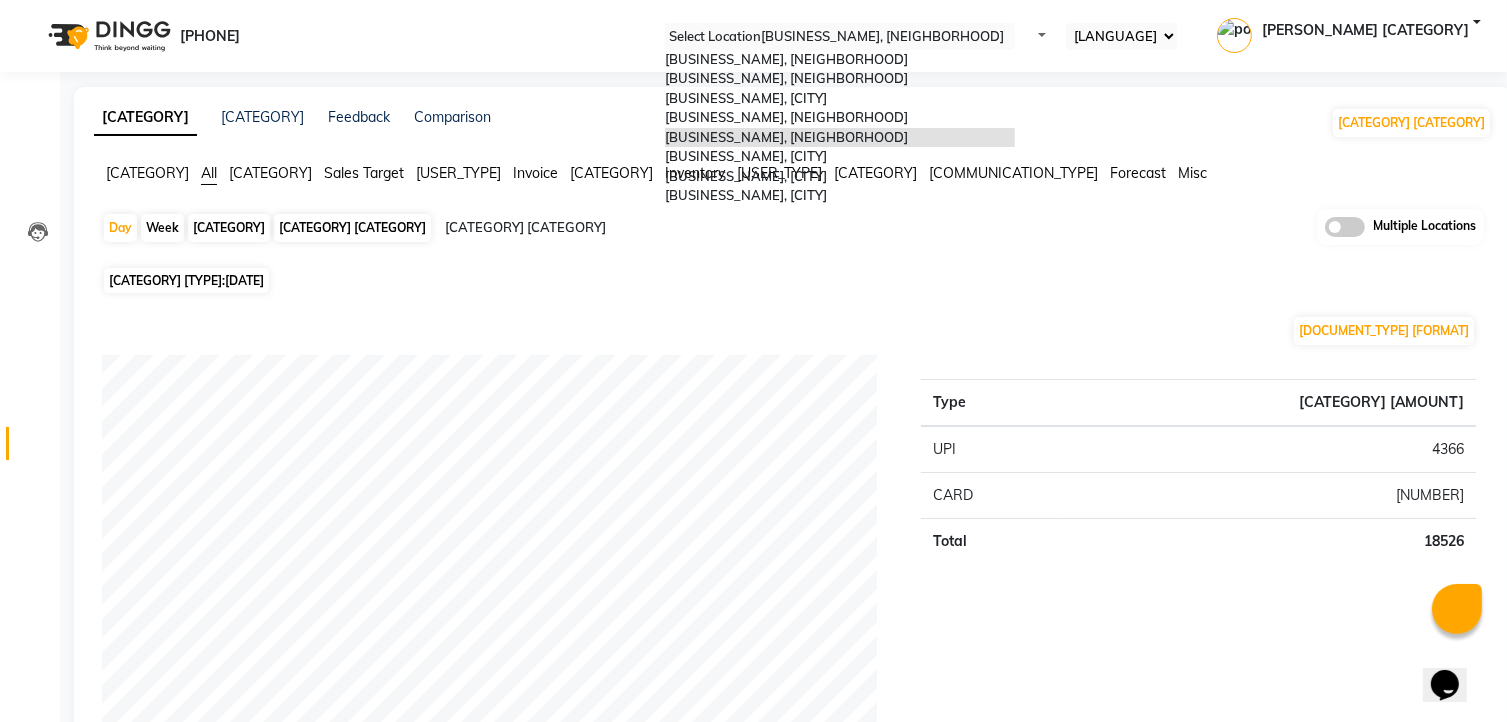 click at bounding box center (840, 37) 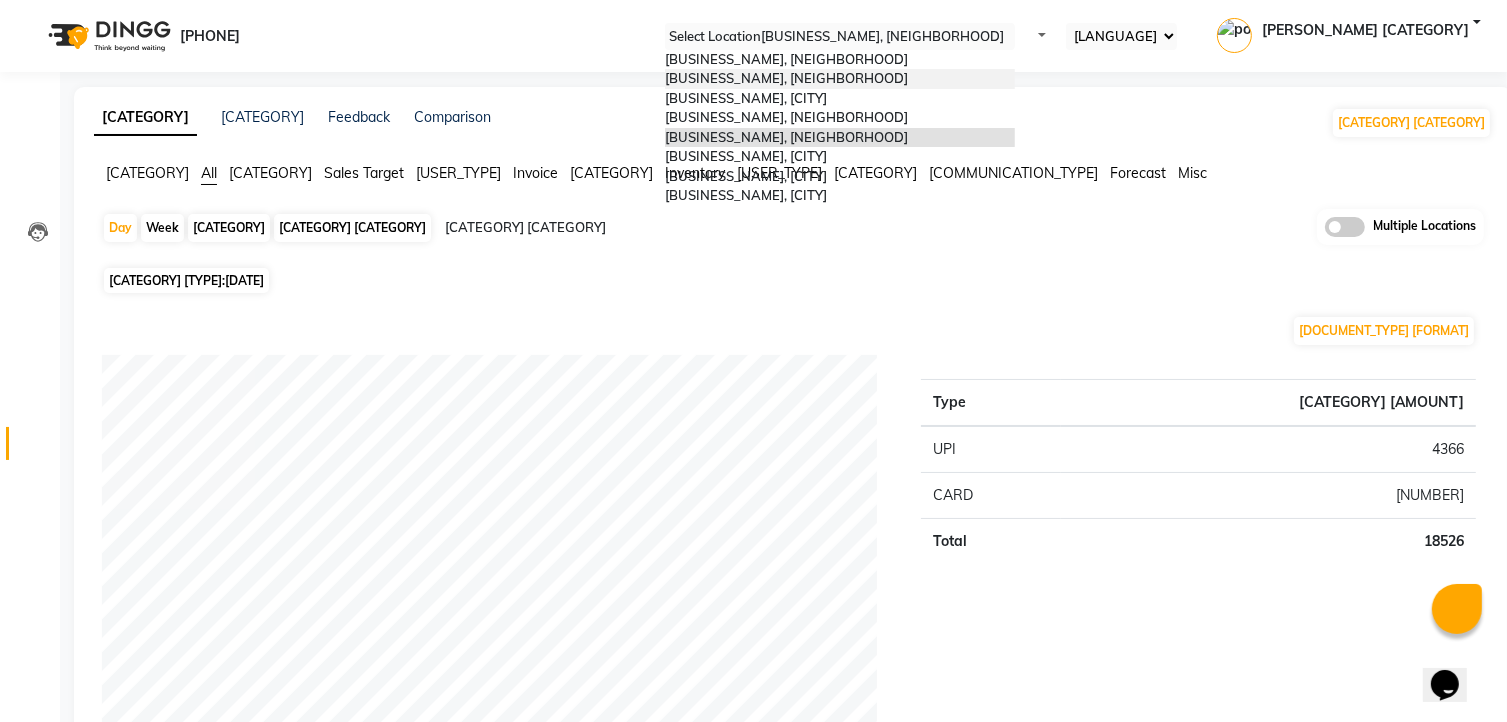 click on "[LOCATION], [AREA]" at bounding box center (840, 79) 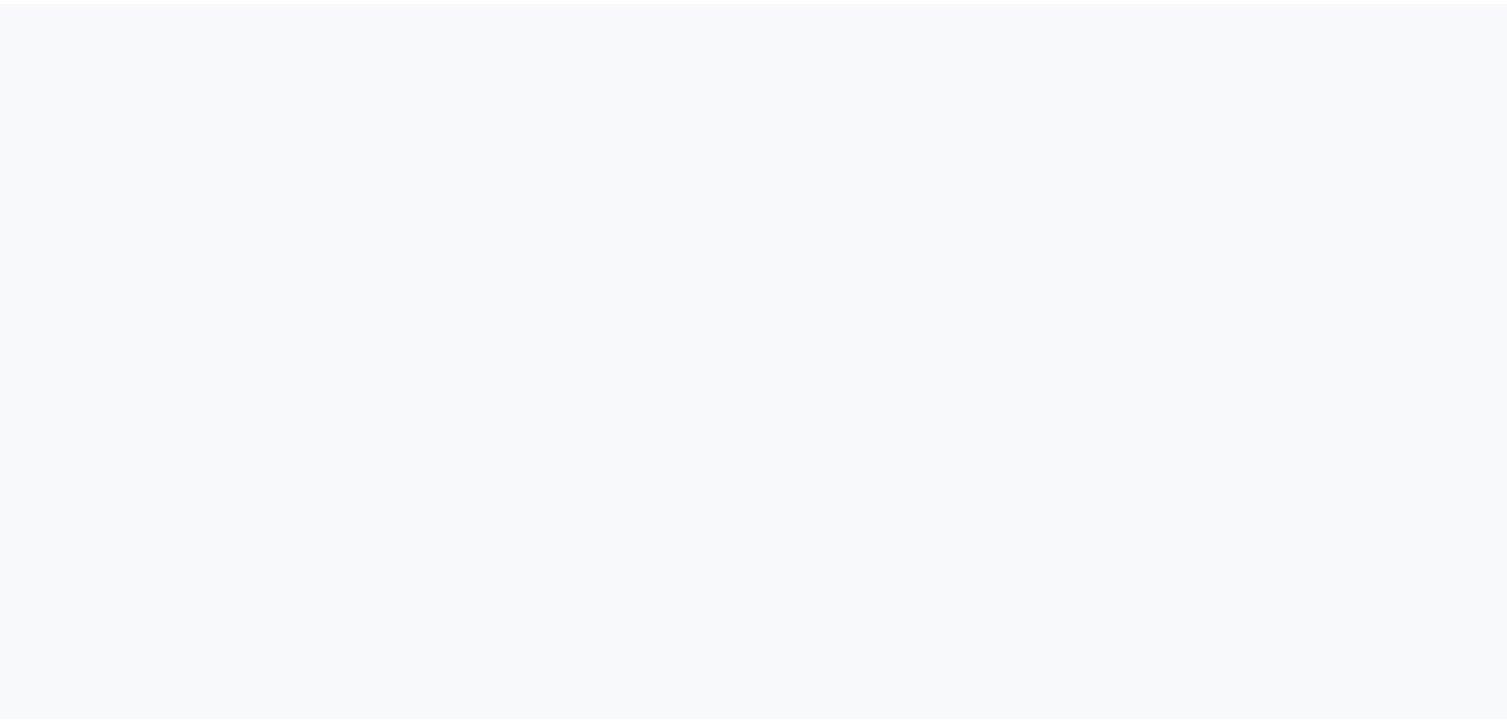 scroll, scrollTop: 0, scrollLeft: 0, axis: both 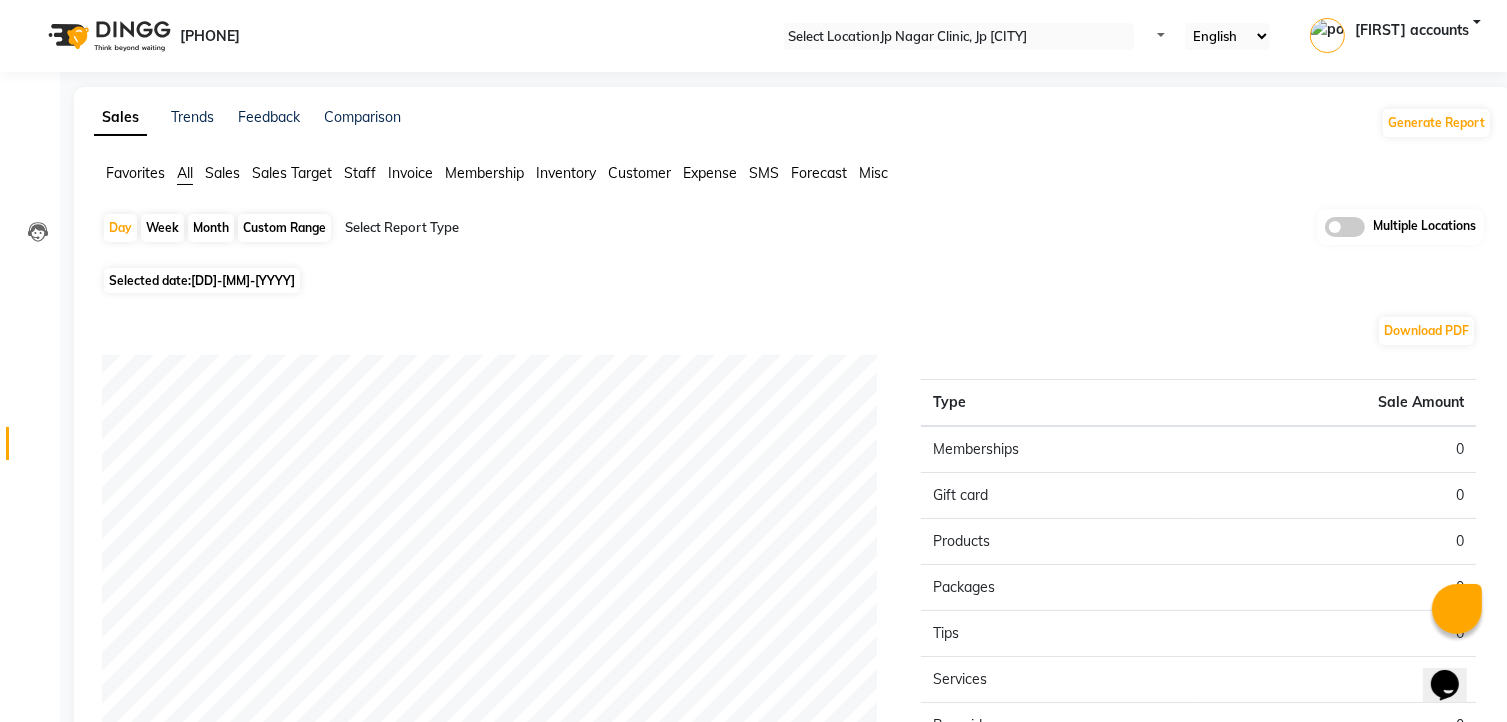 click on "[DD]-[MM]-[YYYY]" at bounding box center (243, 280) 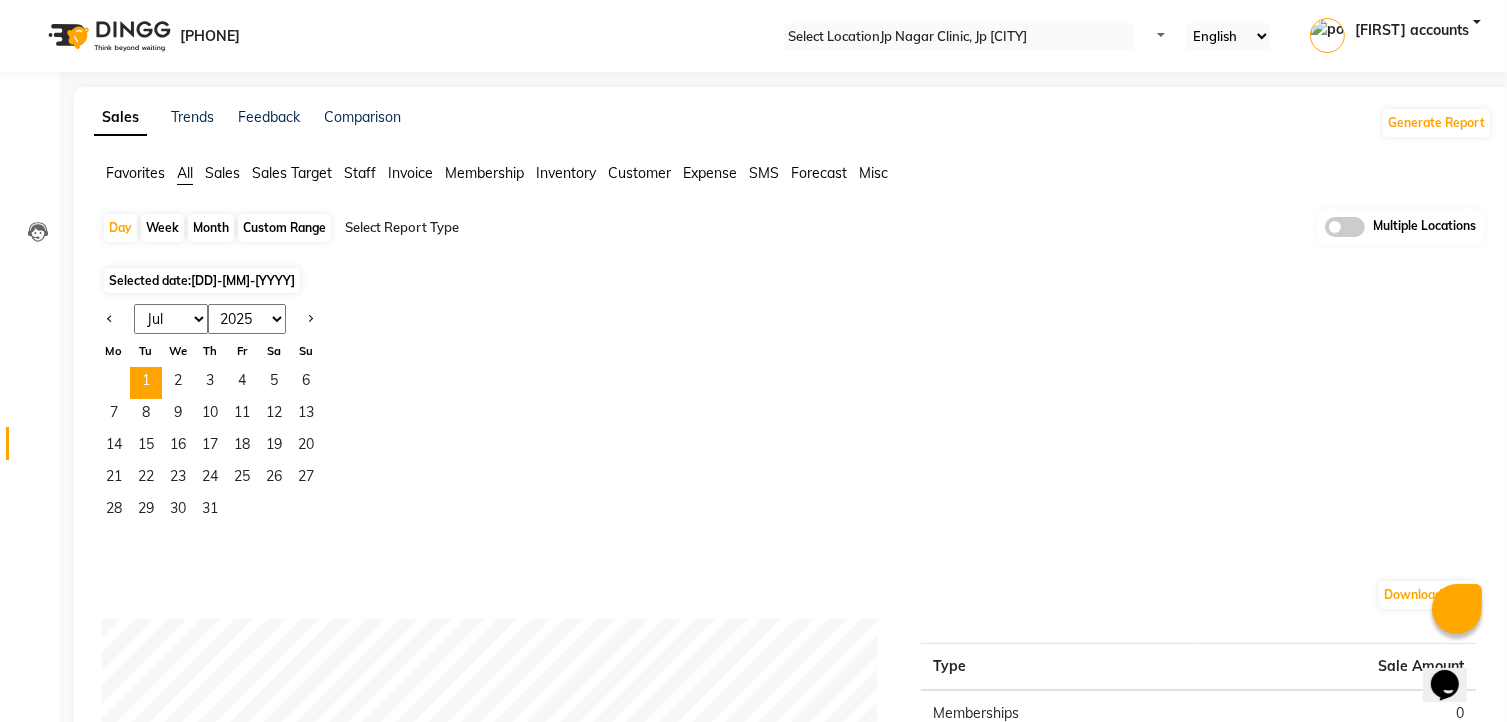 click on "Jan Feb Mar Apr May Jun Jul Aug Sep Oct Nov Dec" at bounding box center [171, 319] 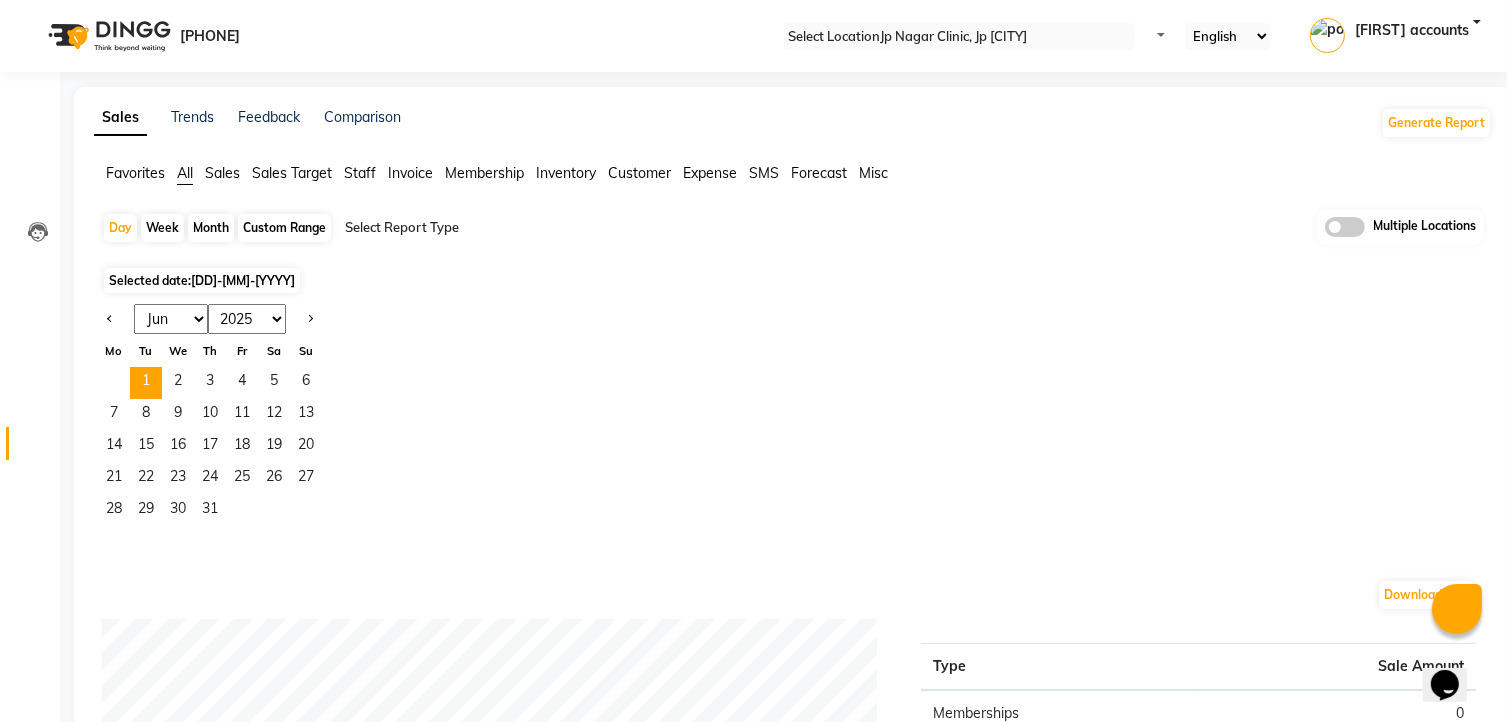 click on "Jan Feb Mar Apr May Jun Jul Aug Sep Oct Nov Dec" at bounding box center [171, 319] 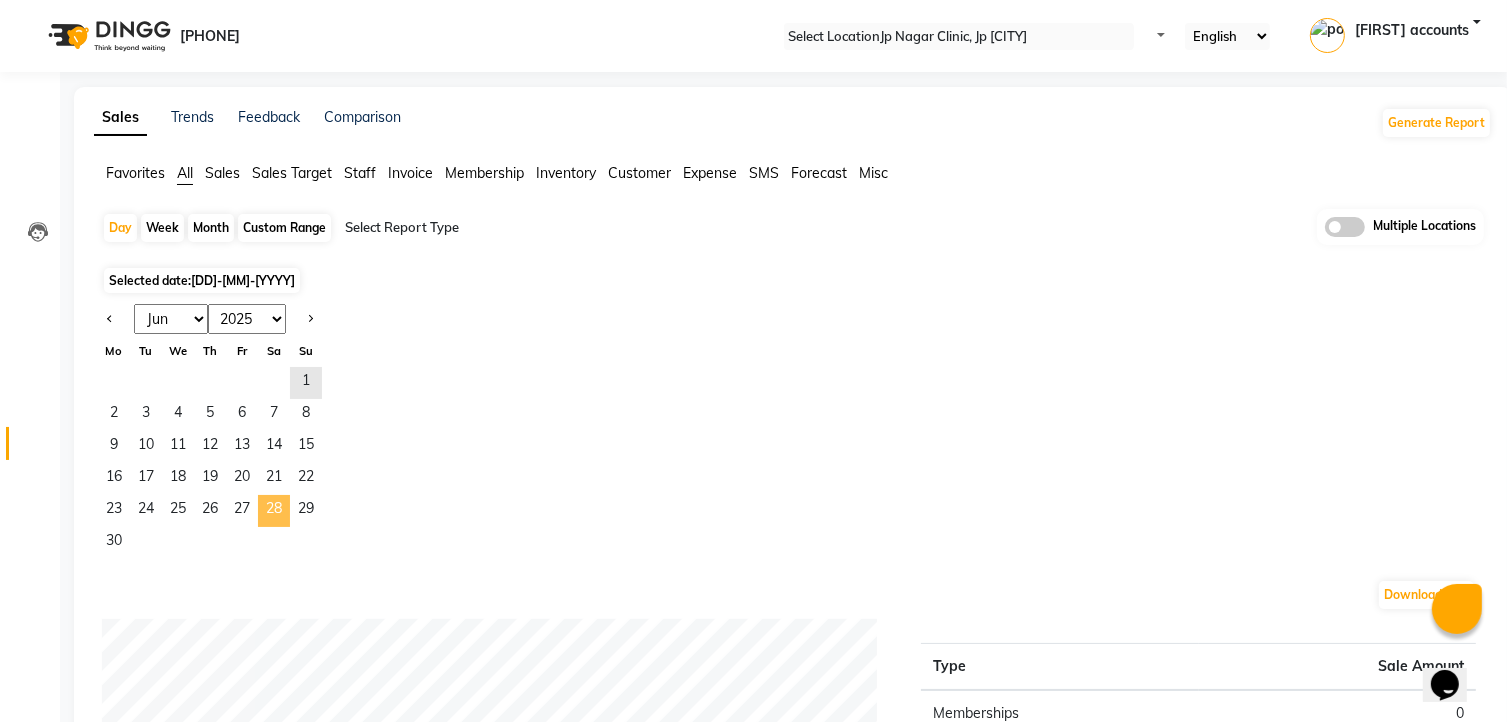 click on "28" at bounding box center (274, 511) 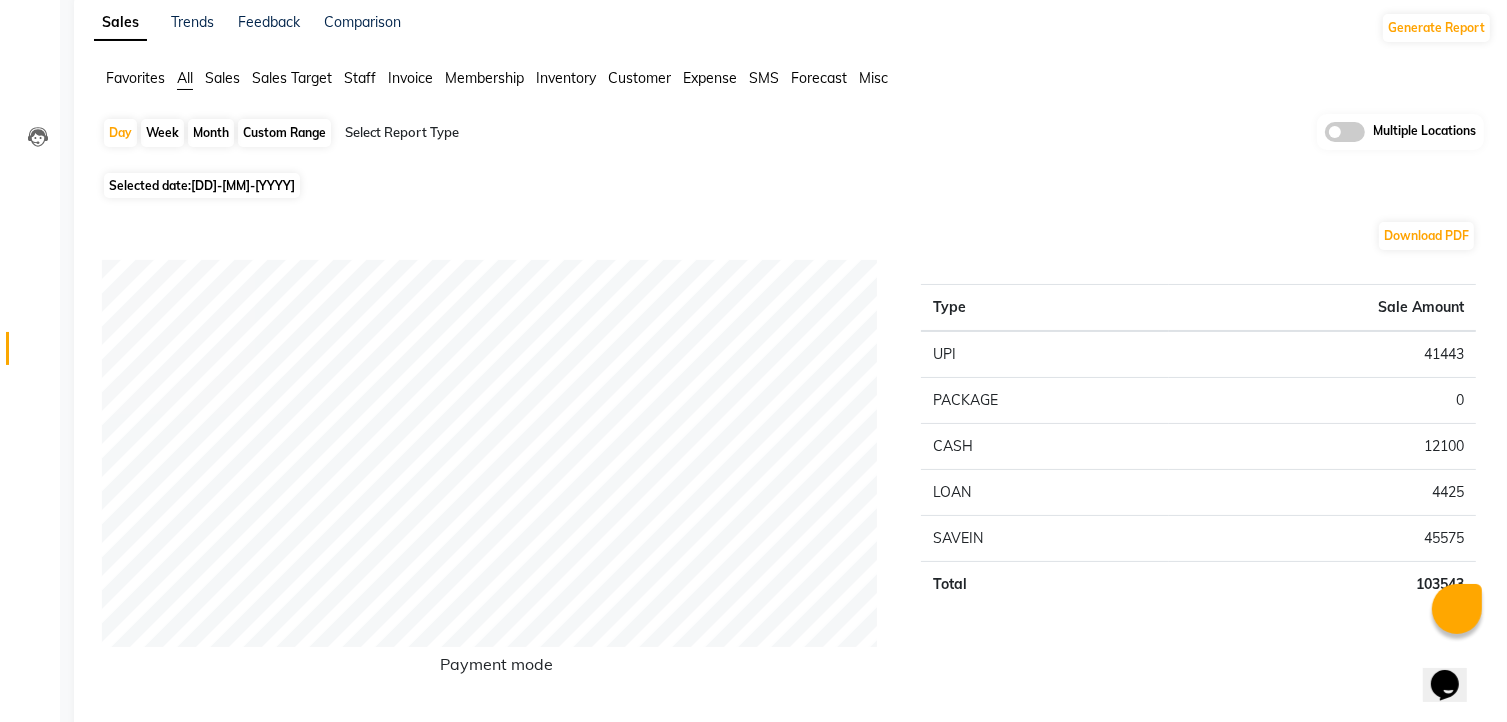 scroll, scrollTop: 0, scrollLeft: 0, axis: both 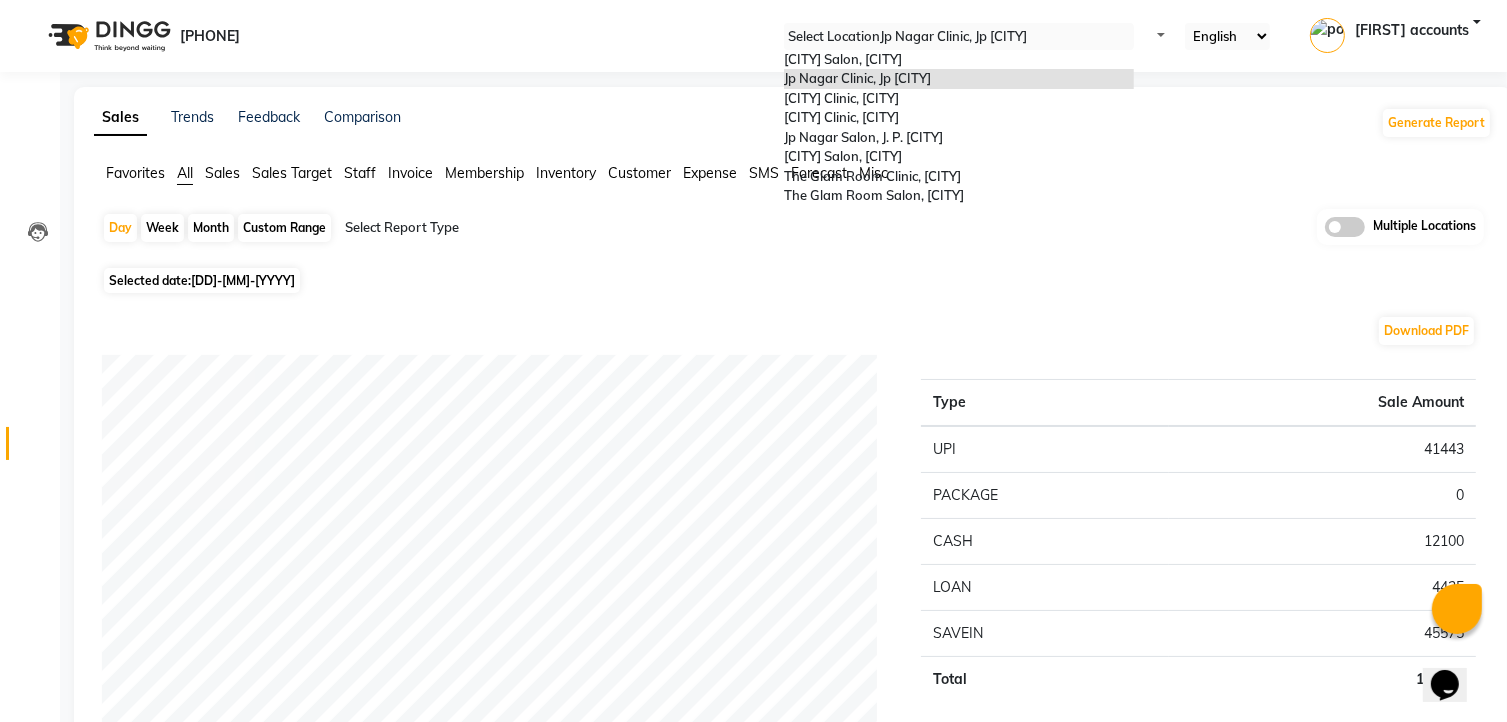 click at bounding box center [959, 37] 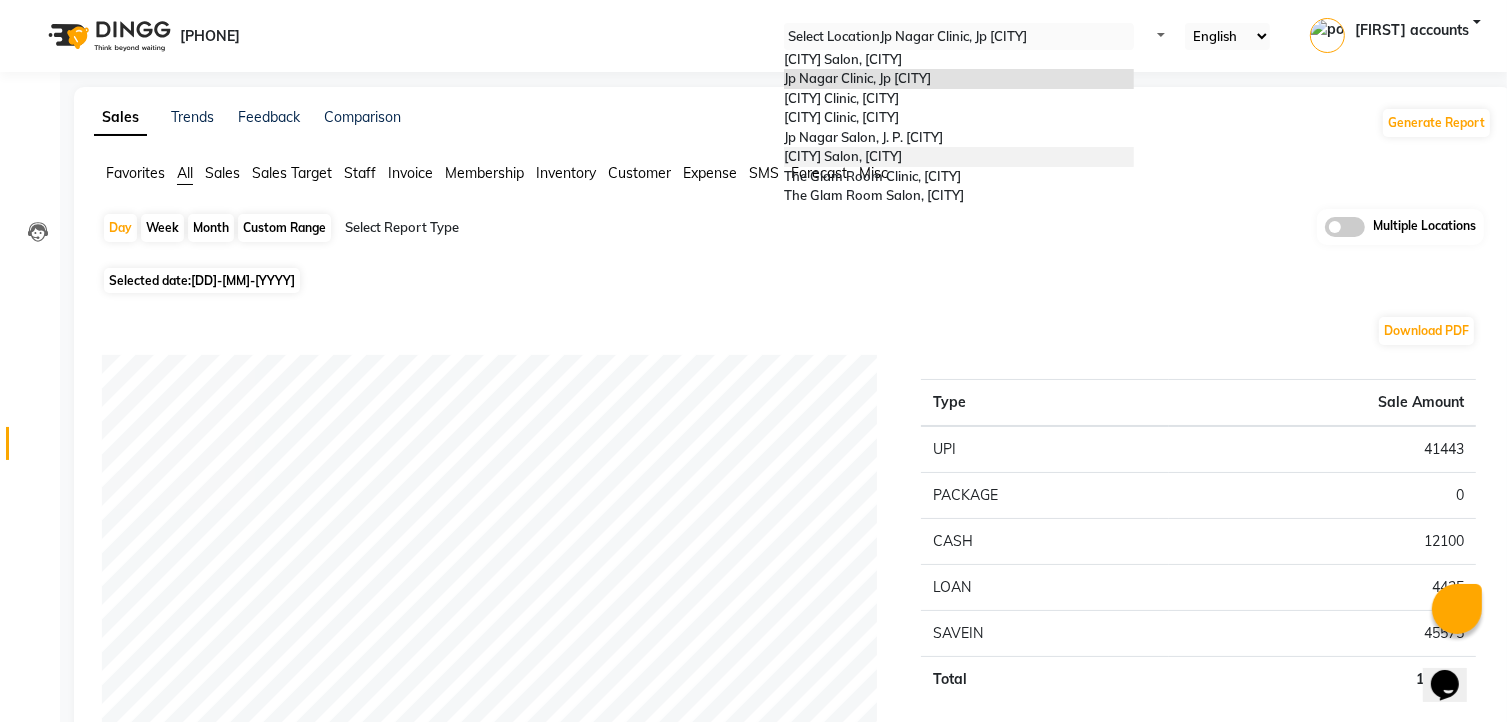 click on "[BUSINESS_NAME], [CITY]" at bounding box center [843, 156] 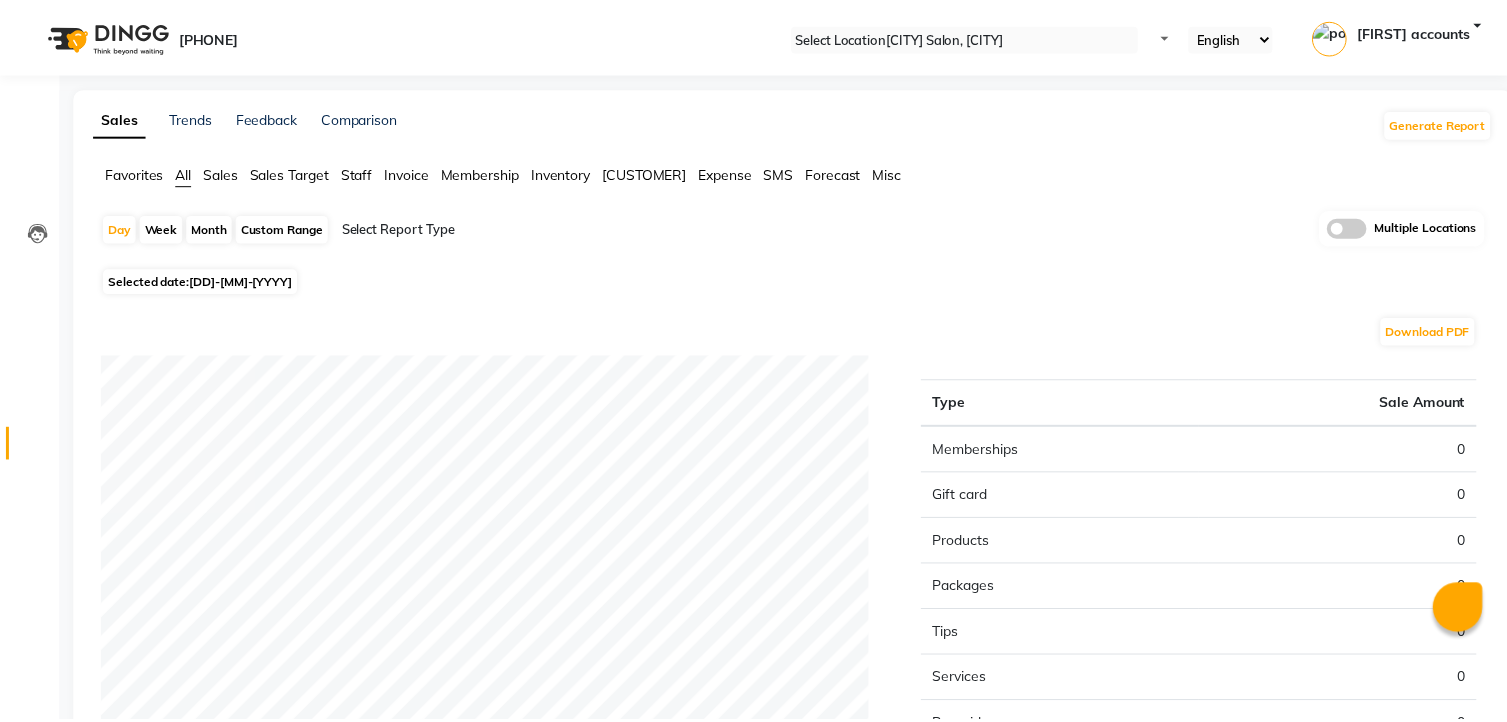 scroll, scrollTop: 0, scrollLeft: 0, axis: both 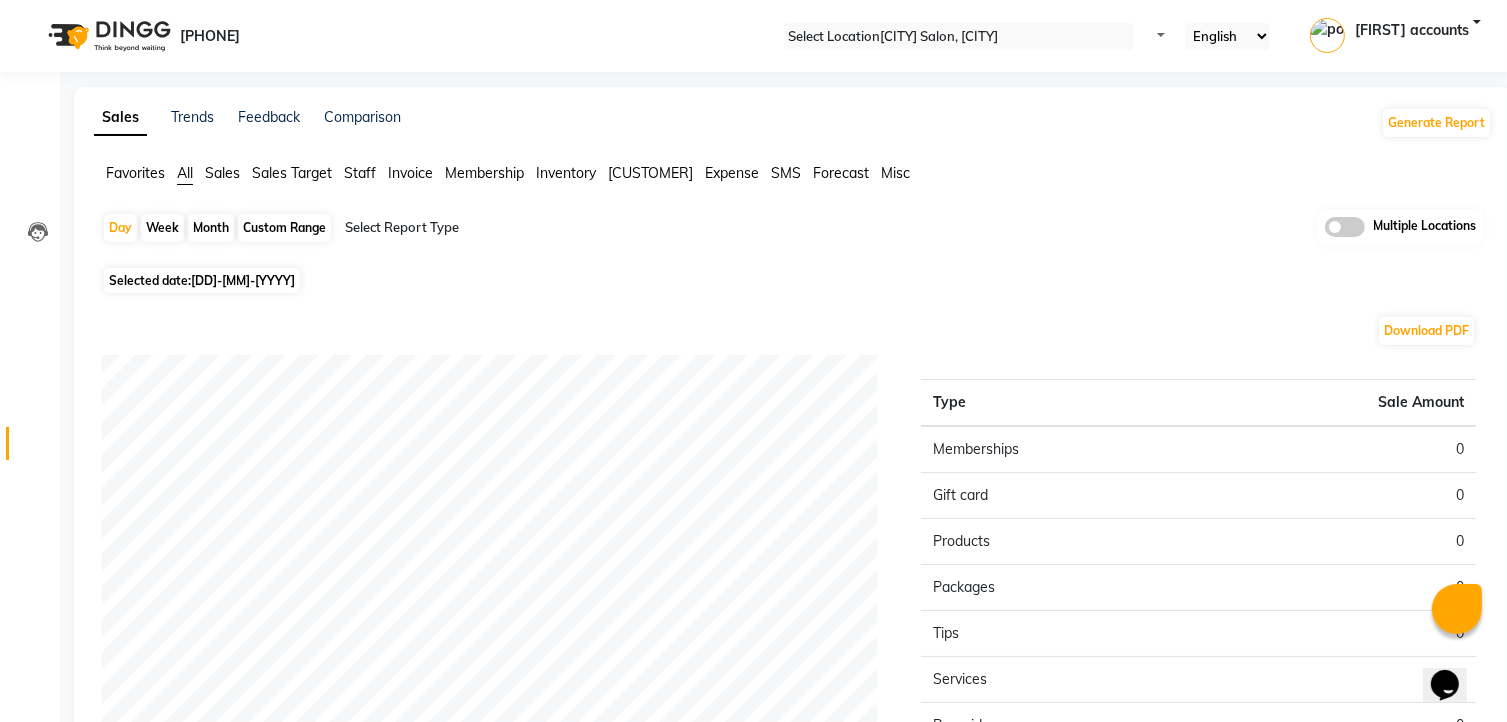 click on "[DD]-[MM]-[YYYY]" at bounding box center [243, 280] 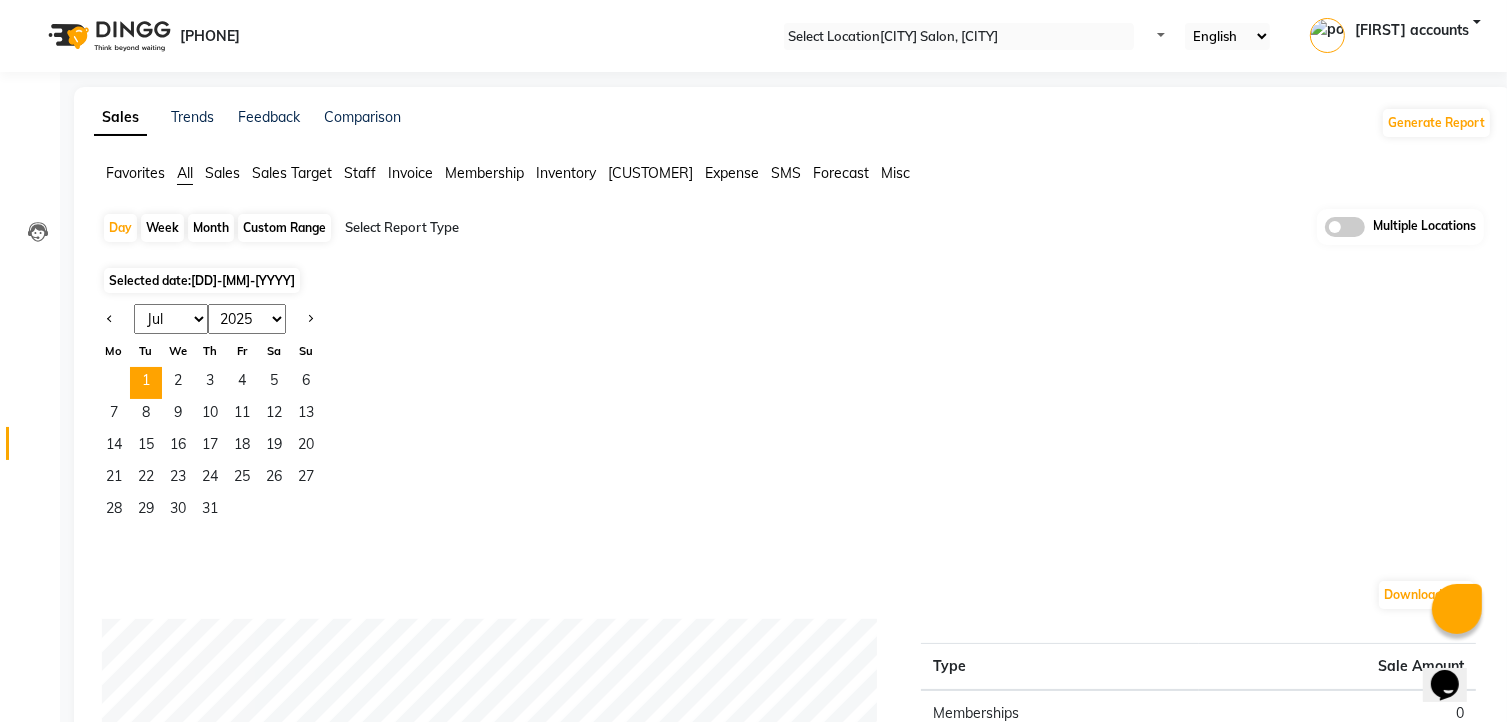 click on "Jan Feb Mar Apr May Jun Jul Aug Sep Oct Nov Dec" at bounding box center (171, 319) 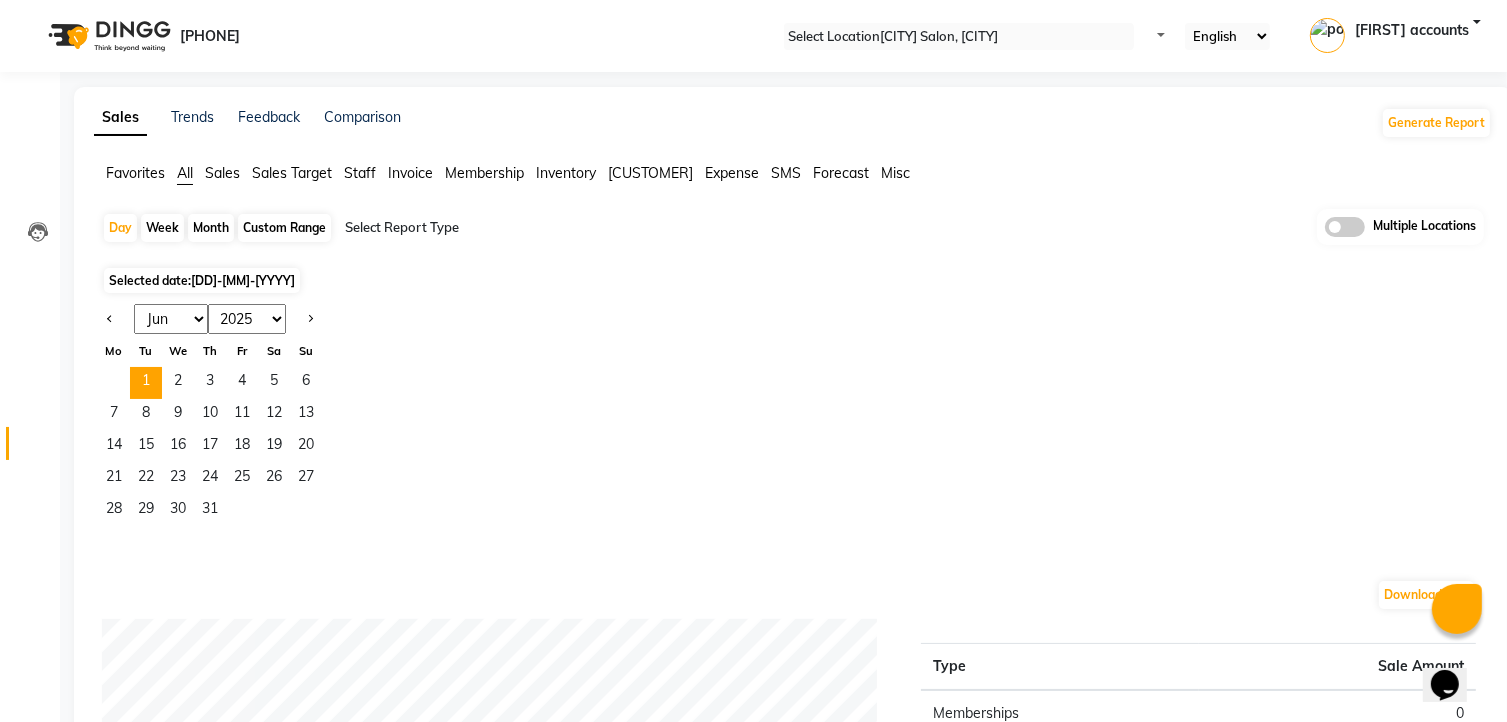 click on "Jan Feb Mar Apr May Jun Jul Aug Sep Oct Nov Dec" at bounding box center [171, 319] 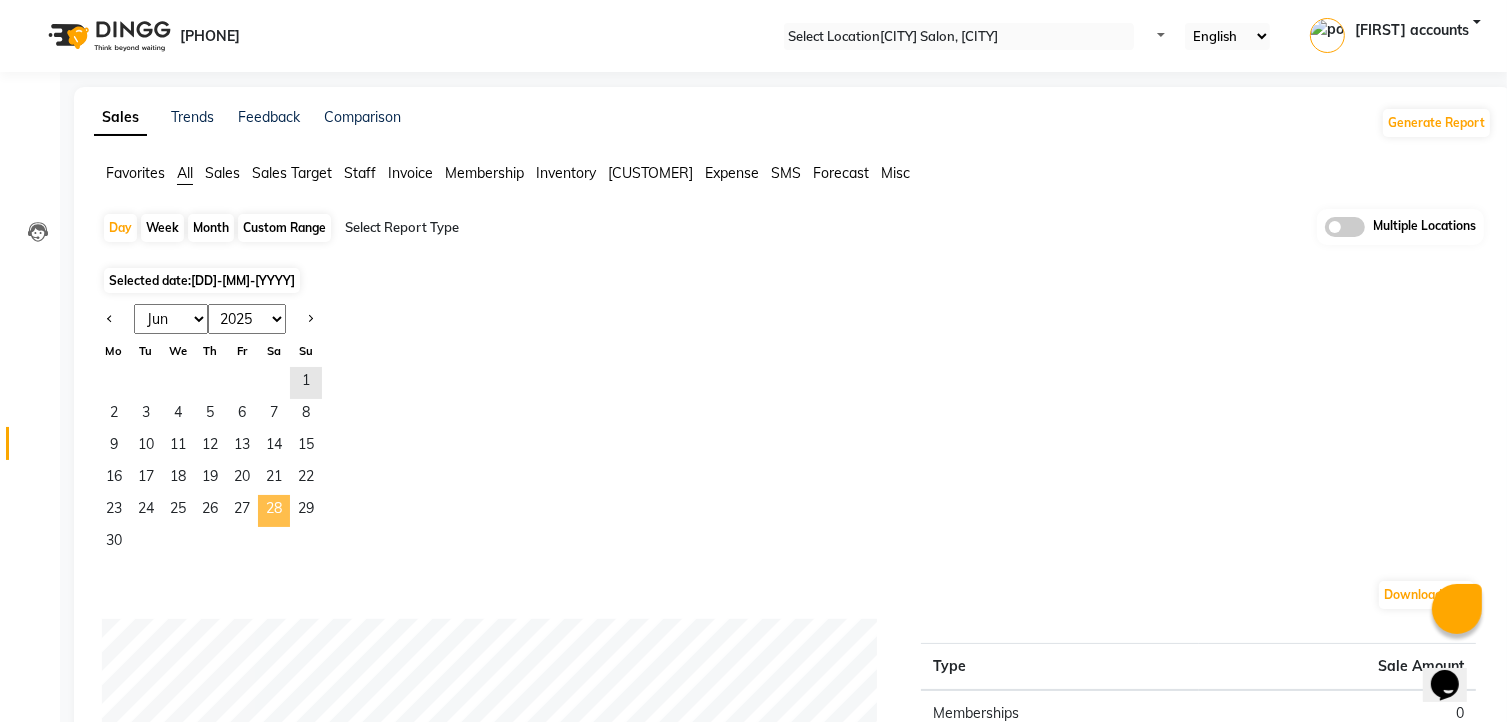 click on "[DAY]" at bounding box center [274, 511] 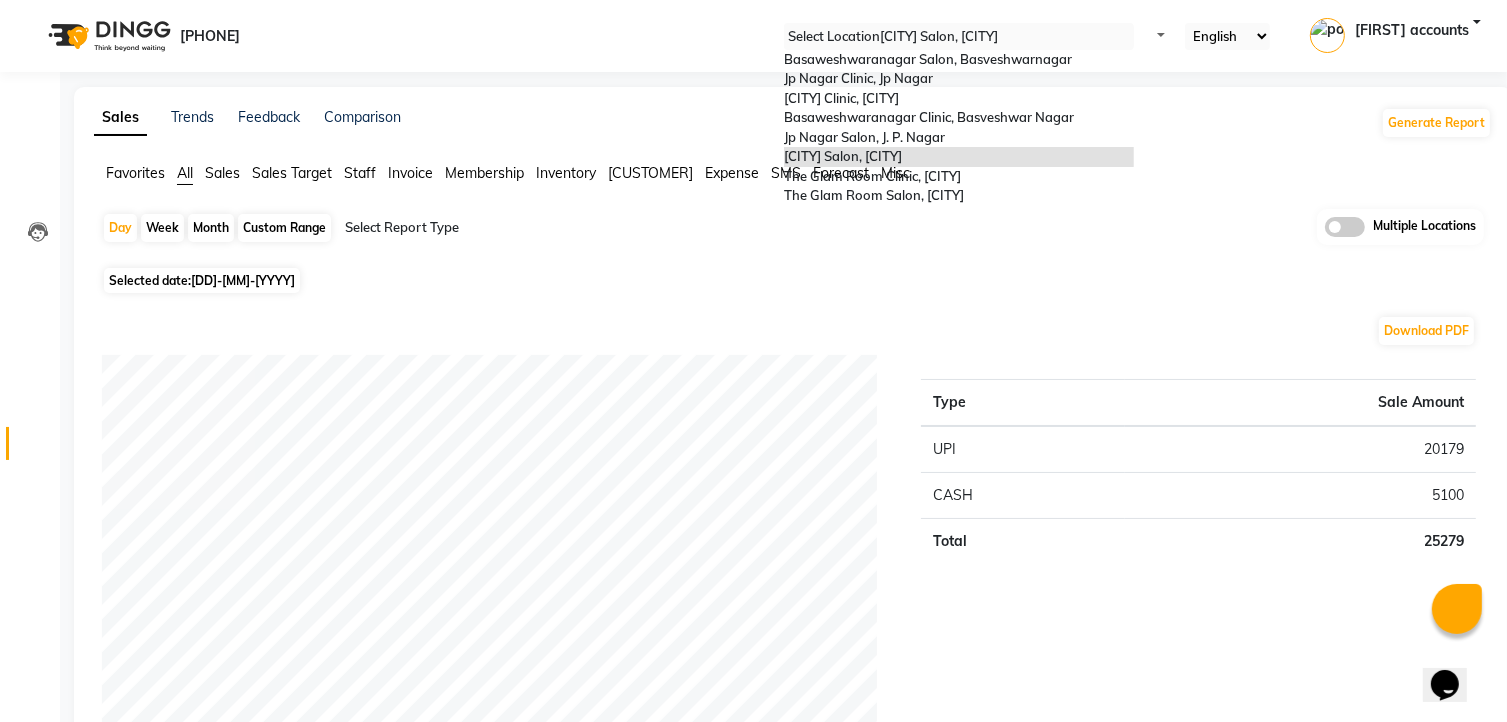 click at bounding box center (959, 37) 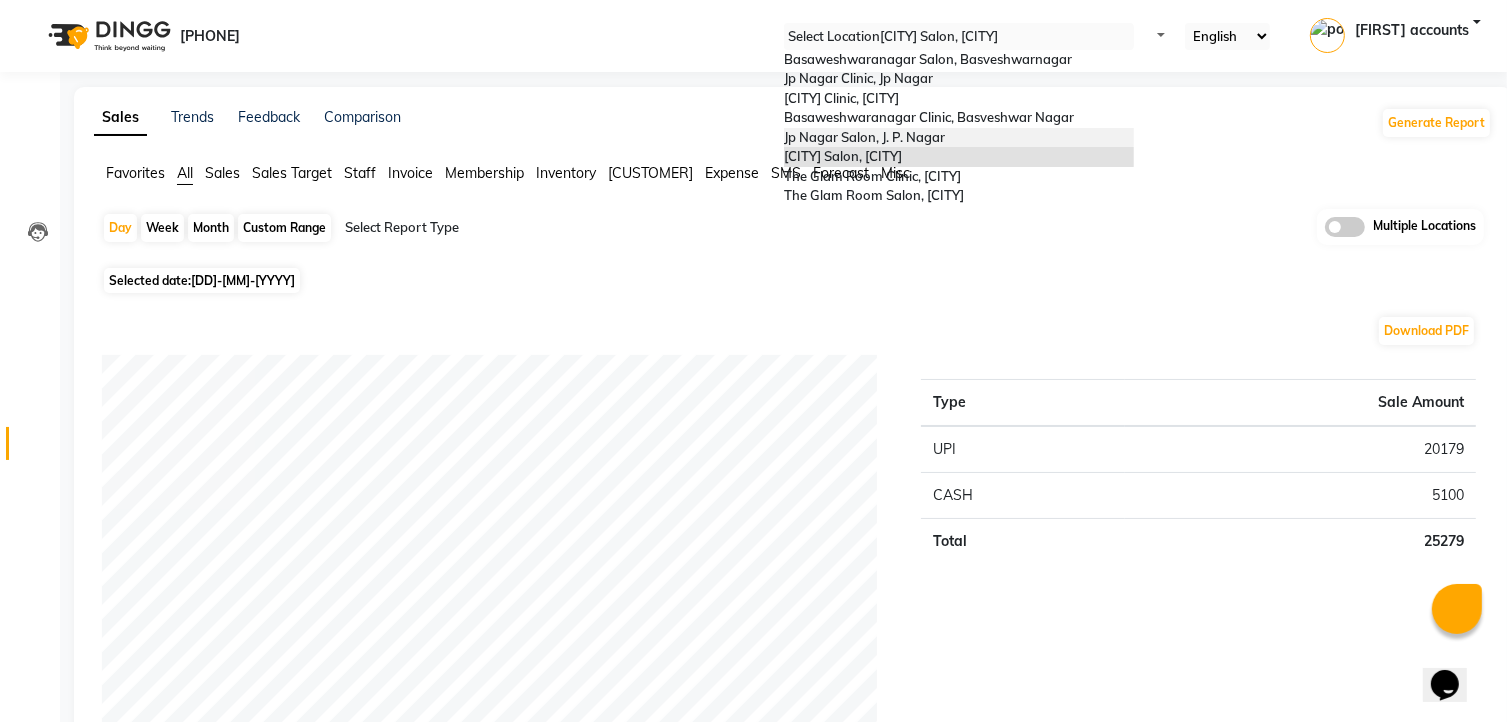 click on "[LOCATION], [AREA]" at bounding box center (959, 138) 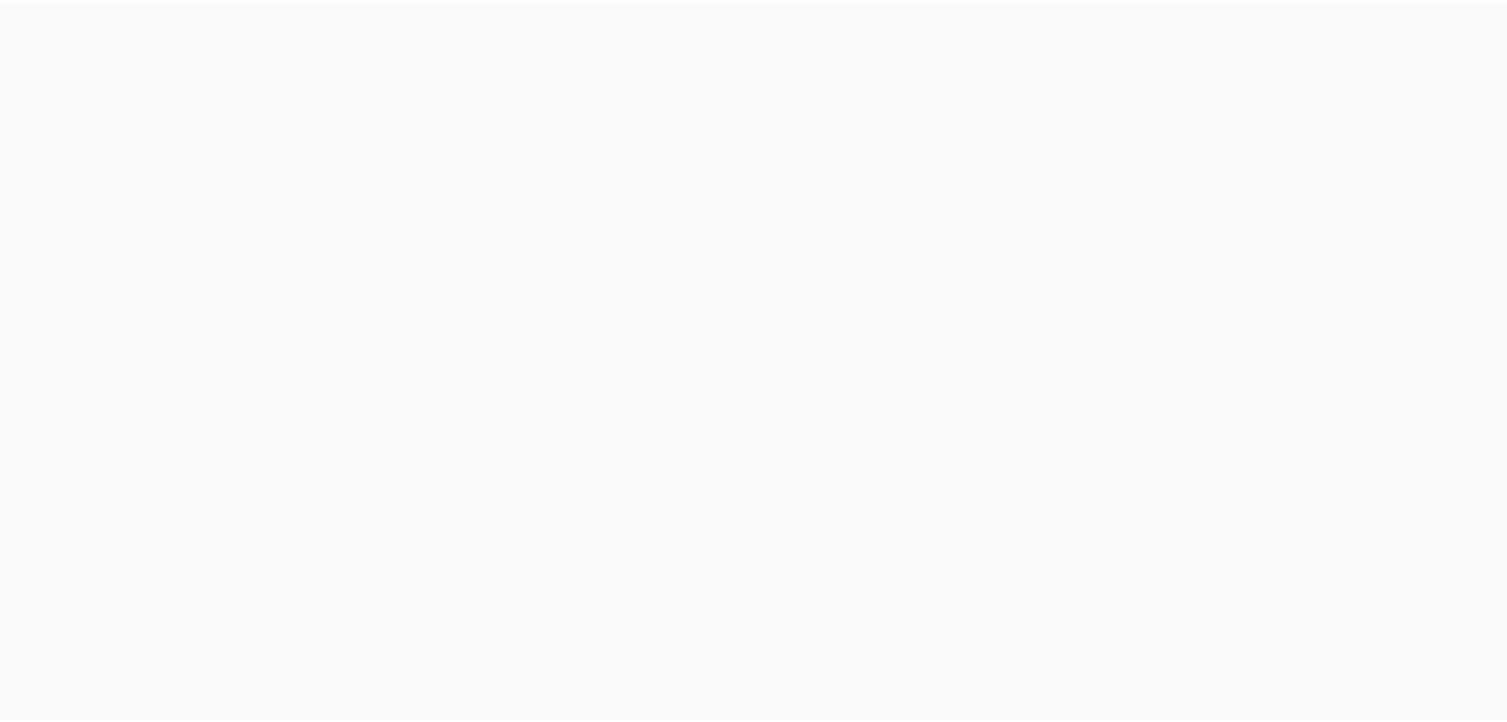 scroll, scrollTop: 0, scrollLeft: 0, axis: both 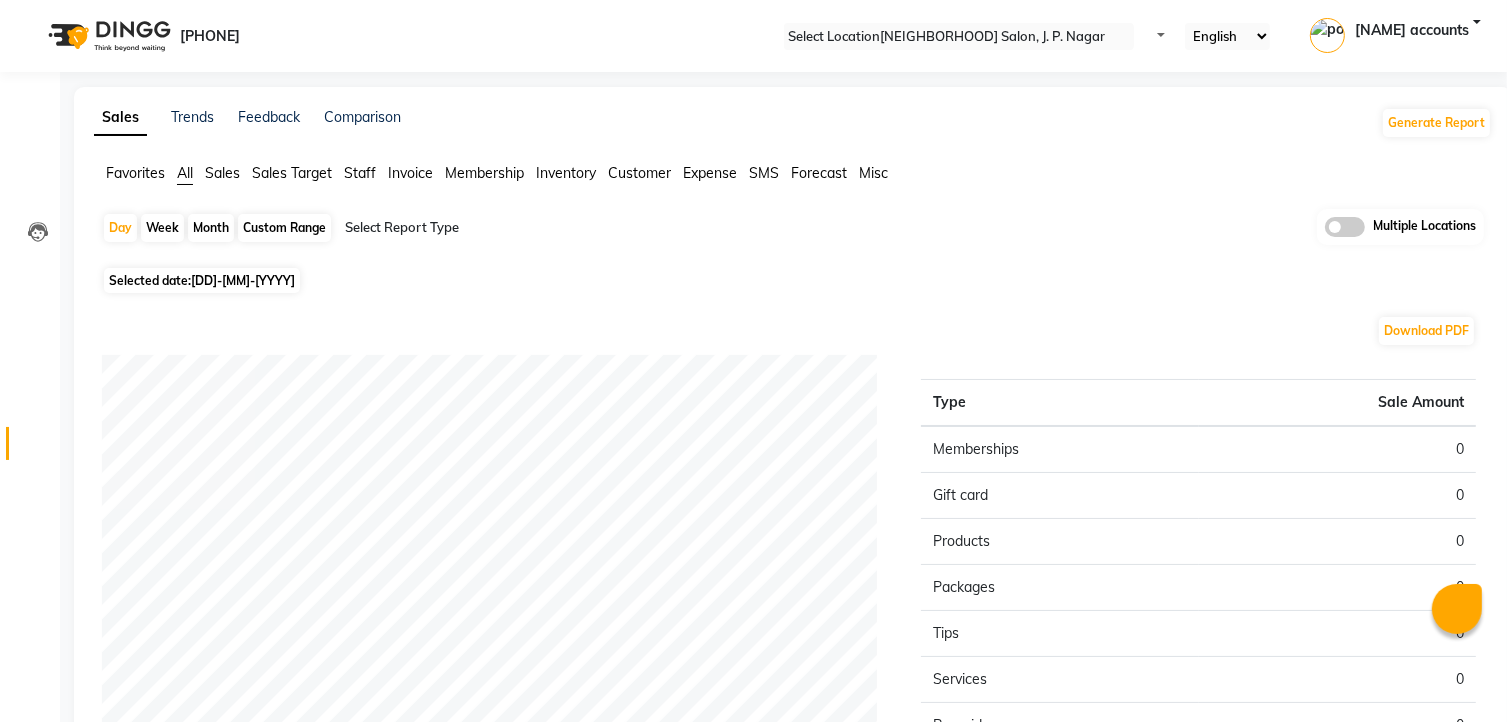 click on "[DD]-[MM]-[YYYY]" at bounding box center [243, 280] 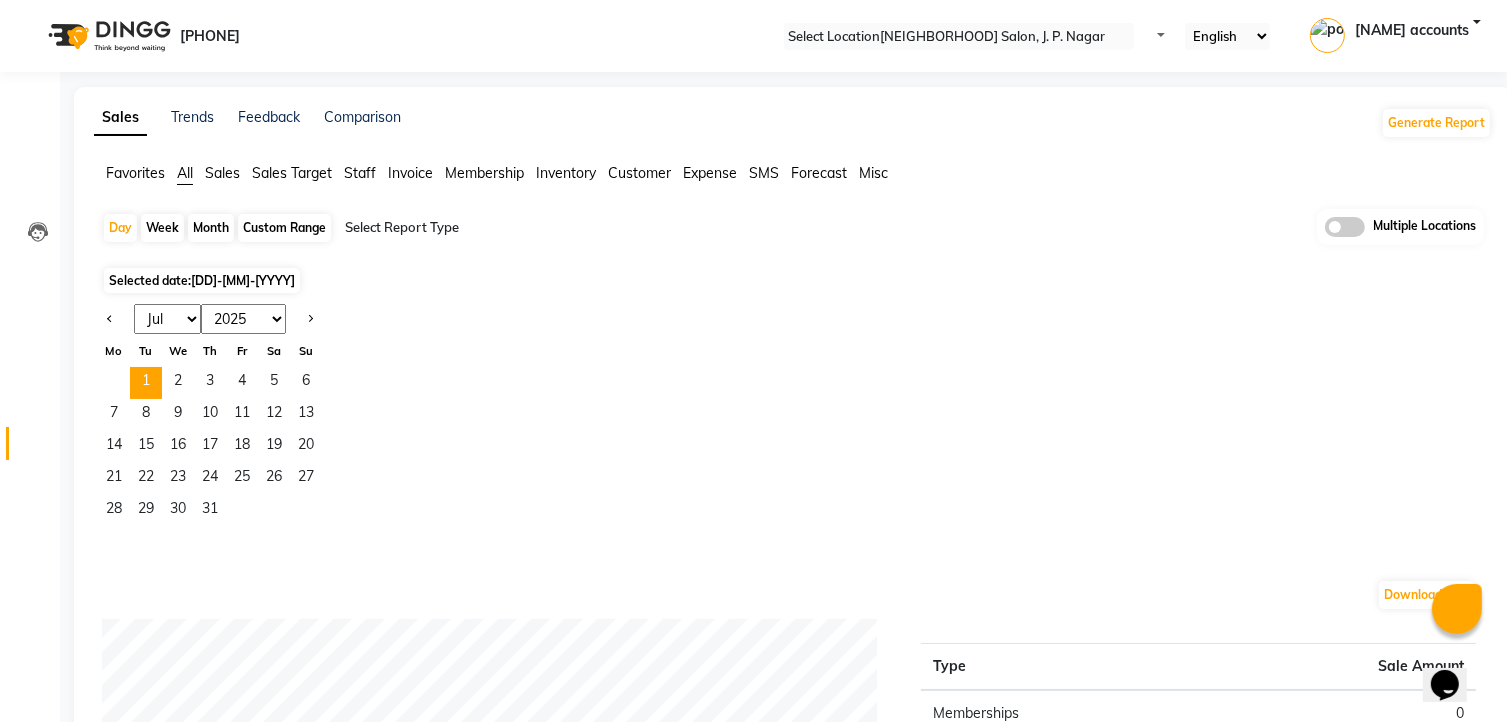 scroll, scrollTop: 0, scrollLeft: 0, axis: both 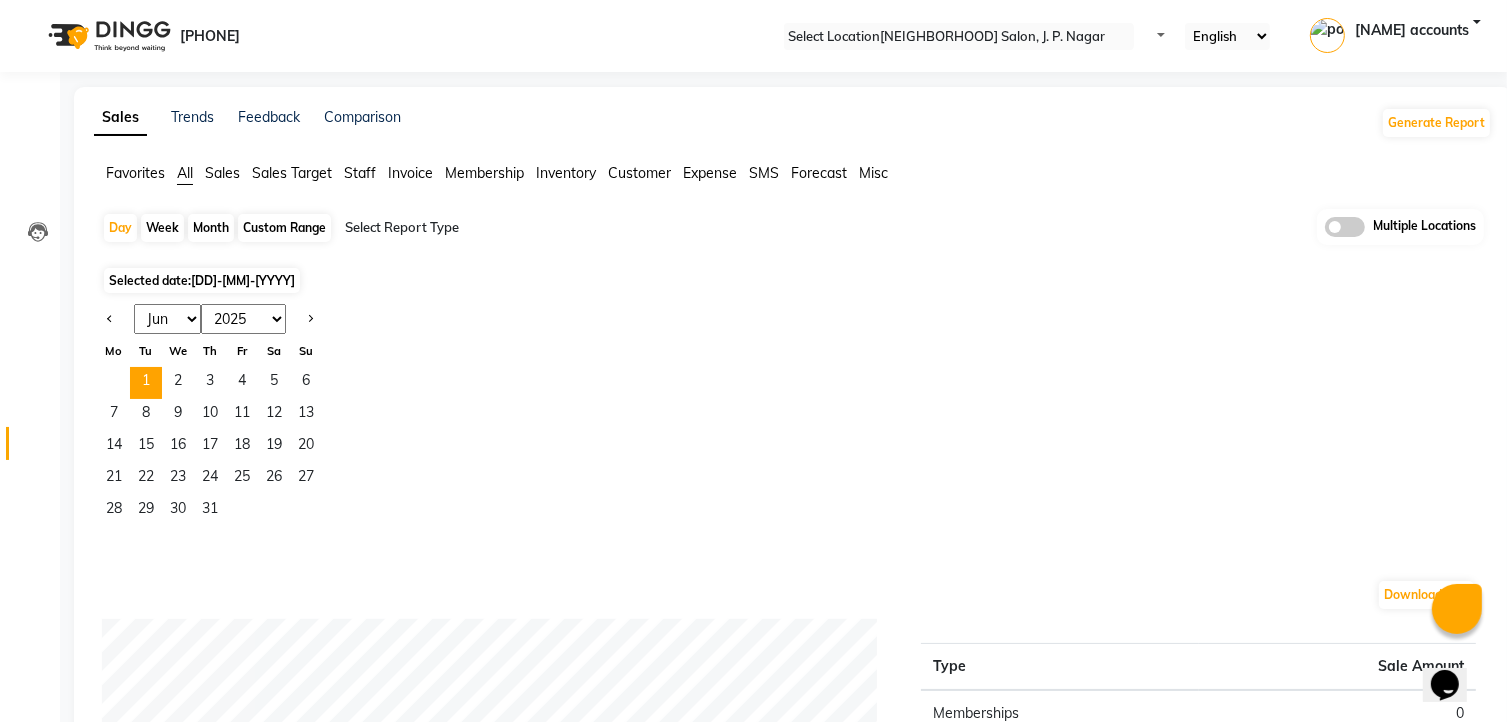 click on "Jan Feb Mar Apr May Jun Jul Aug Sep Oct Nov Dec" at bounding box center (167, 319) 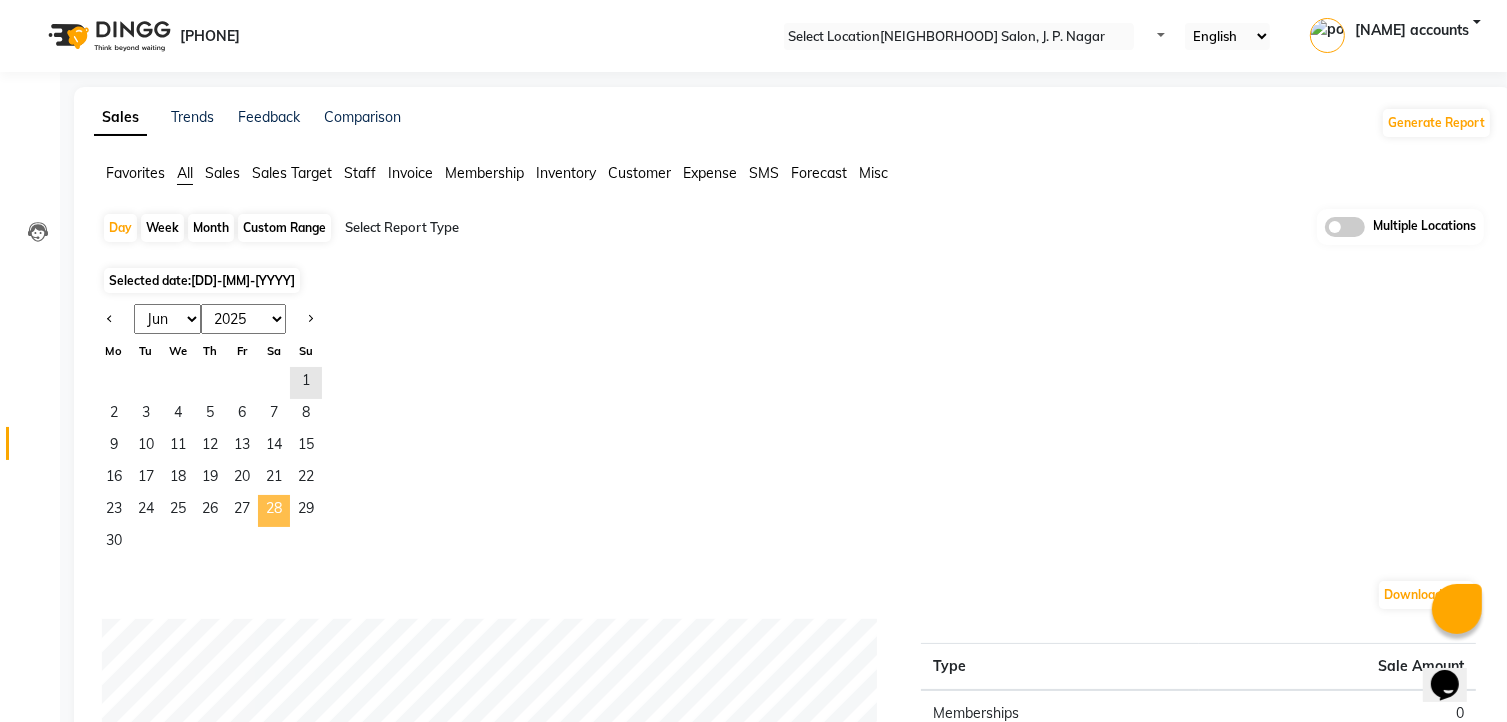 click on "[DAY]" at bounding box center (274, 511) 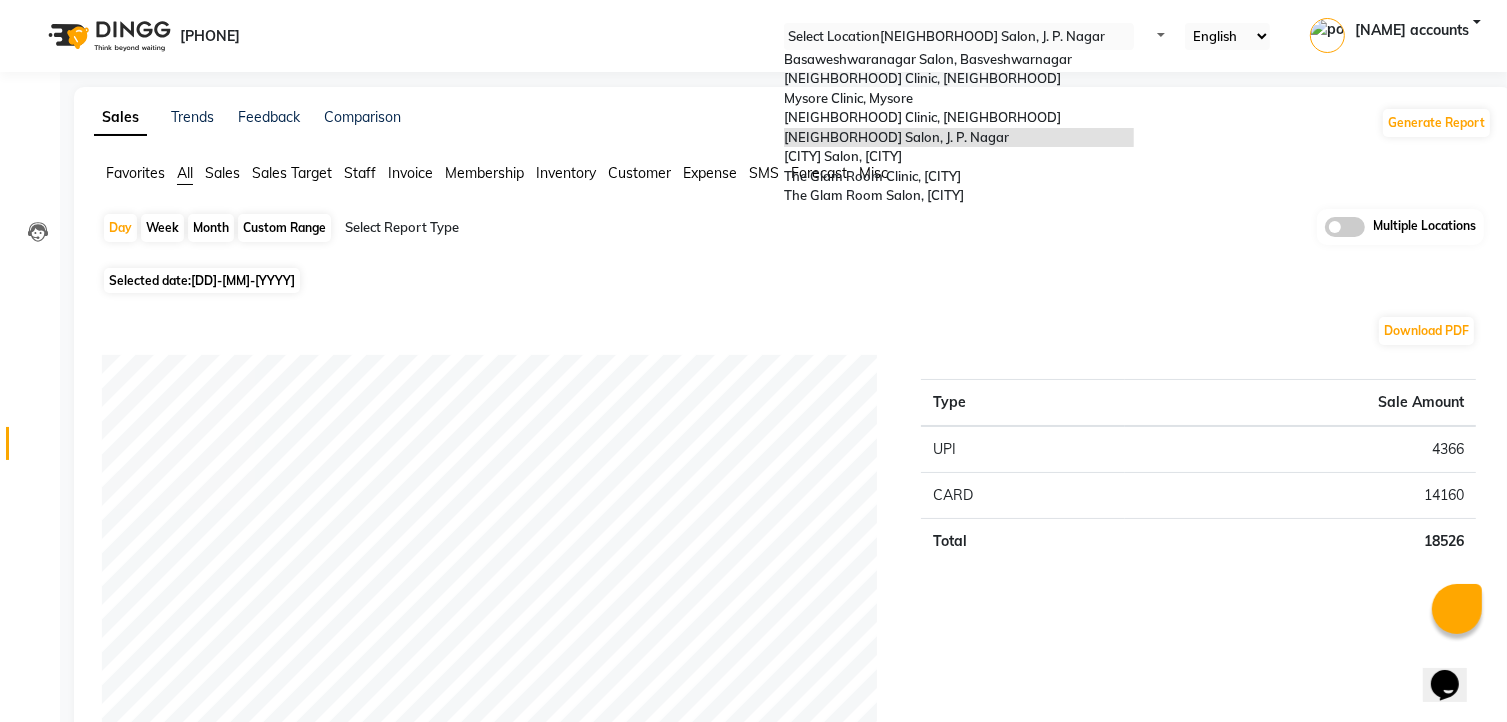 click at bounding box center [959, 37] 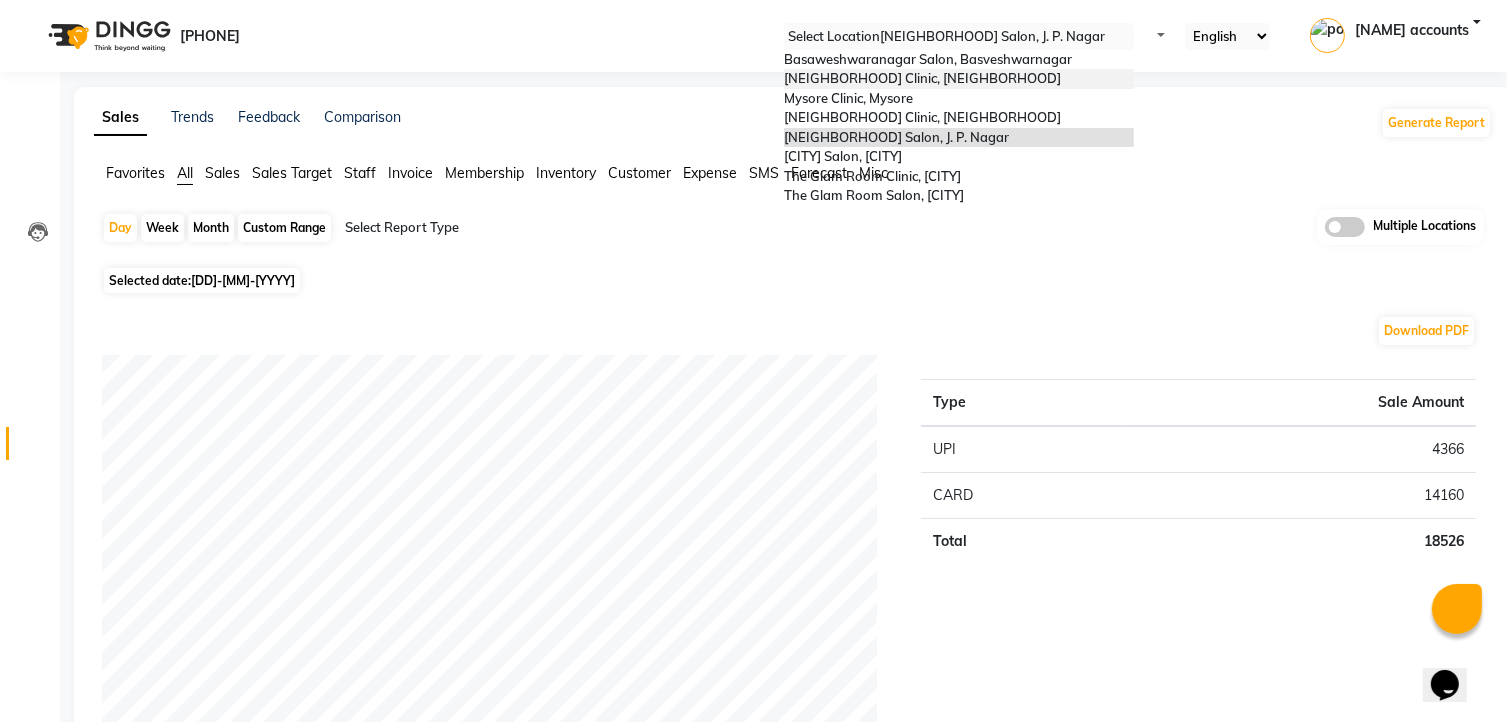 click on "[LOCATION], [AREA]" at bounding box center (922, 78) 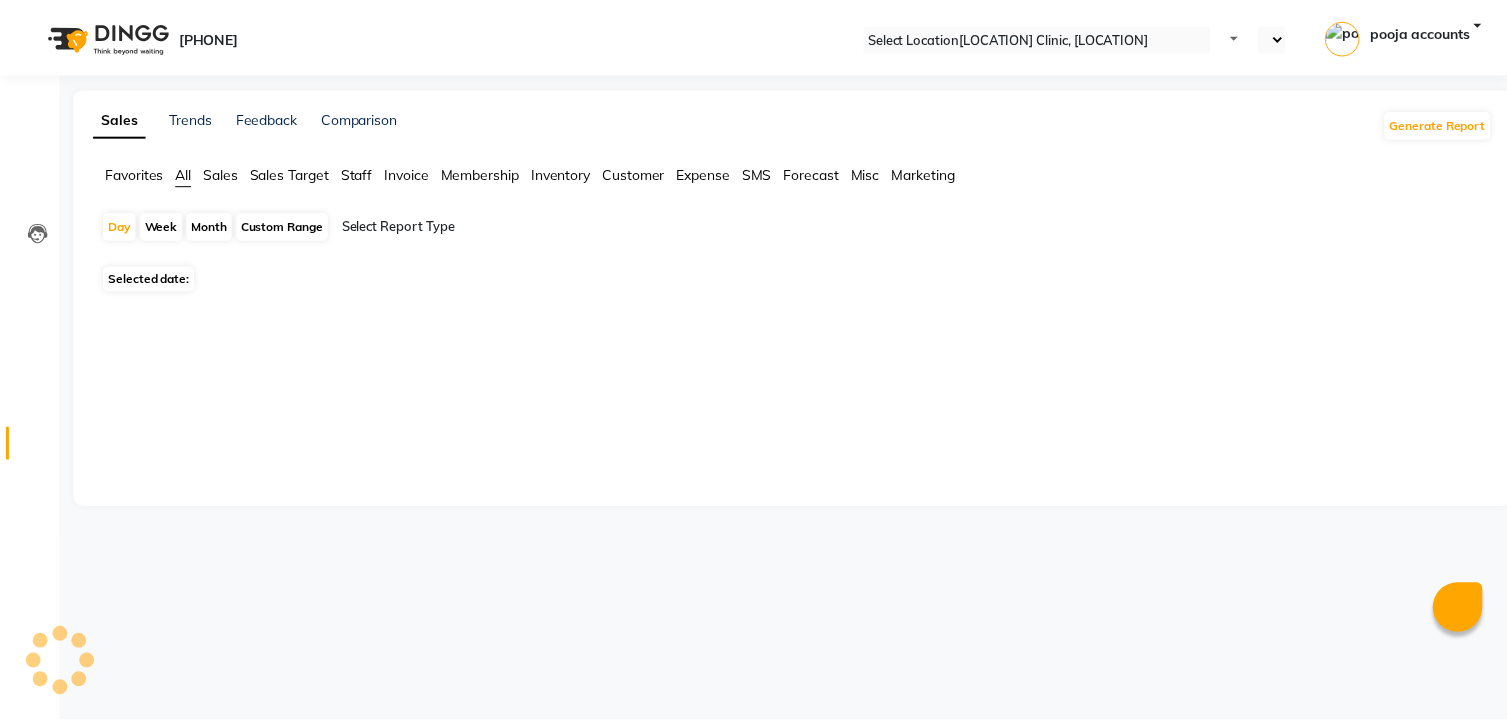 scroll, scrollTop: 0, scrollLeft: 0, axis: both 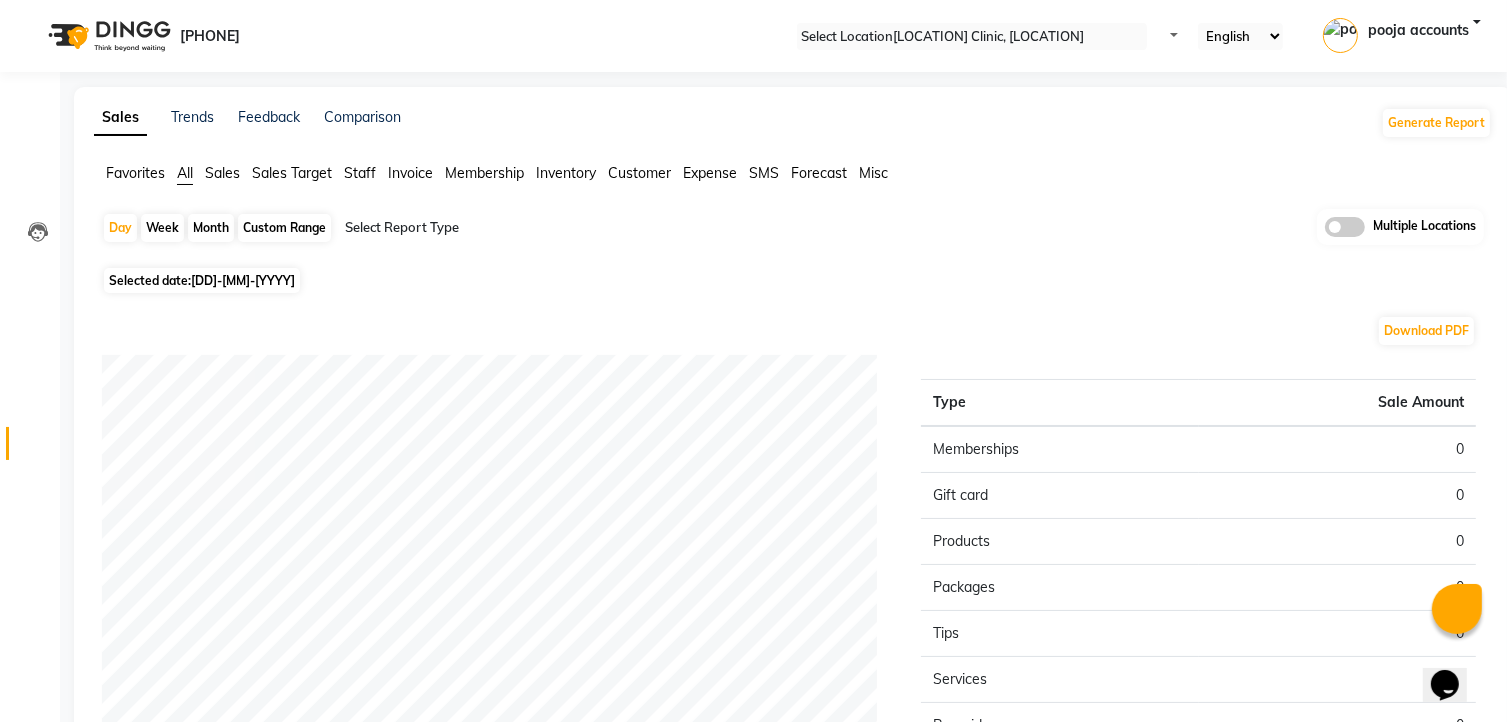 click on "[DD]-[MM]-[YEAR]" at bounding box center (243, 280) 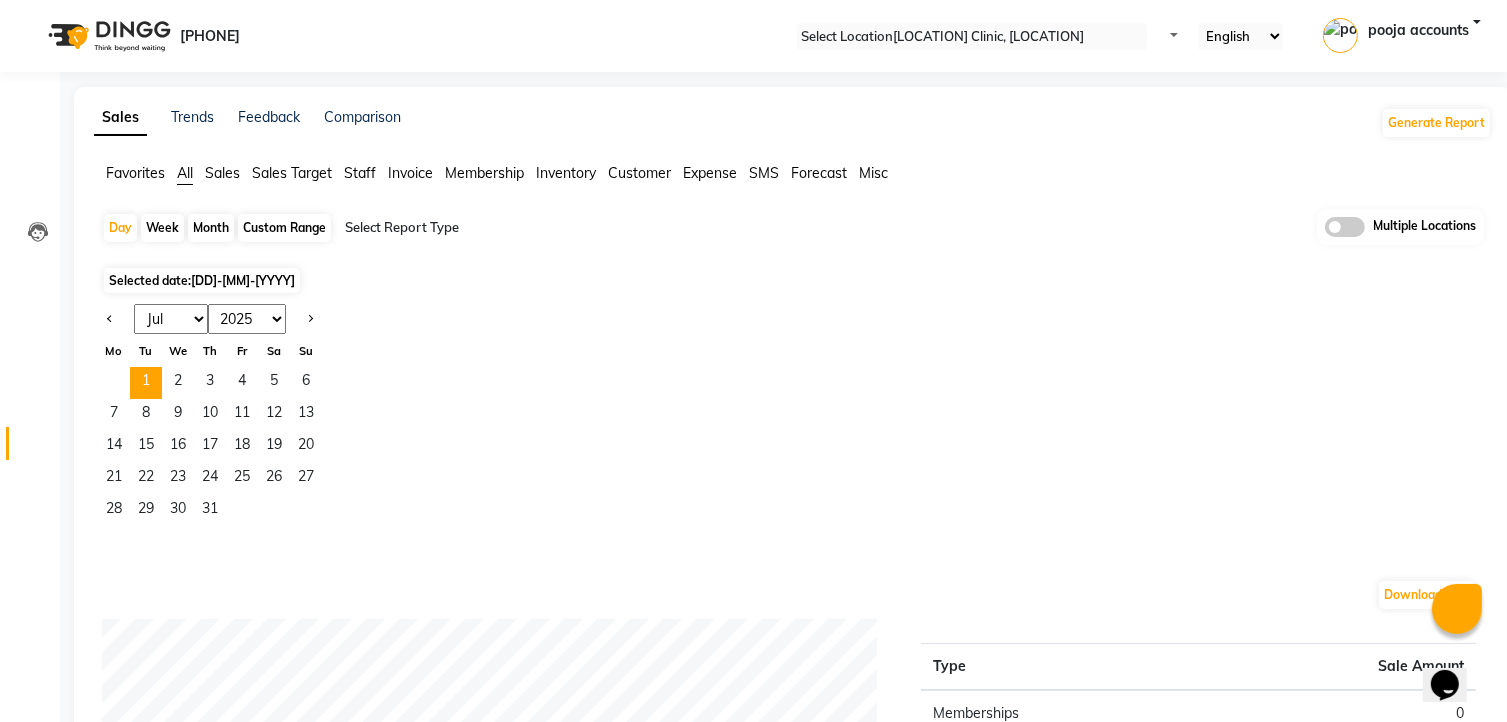 click on "Jan Feb Mar Apr May Jun Jul Aug Sep Oct Nov Dec" at bounding box center (171, 319) 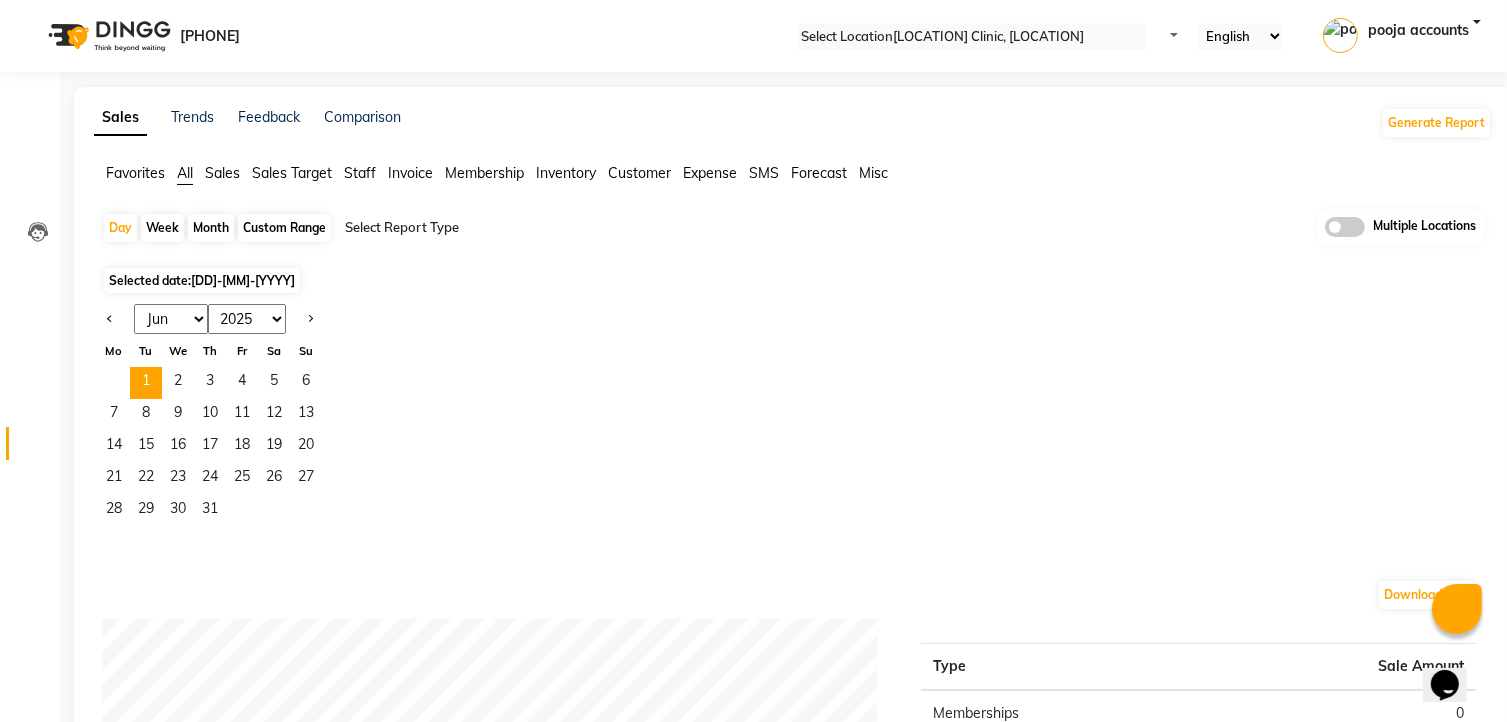 click on "Jan Feb Mar Apr May Jun Jul Aug Sep Oct Nov Dec" at bounding box center [171, 319] 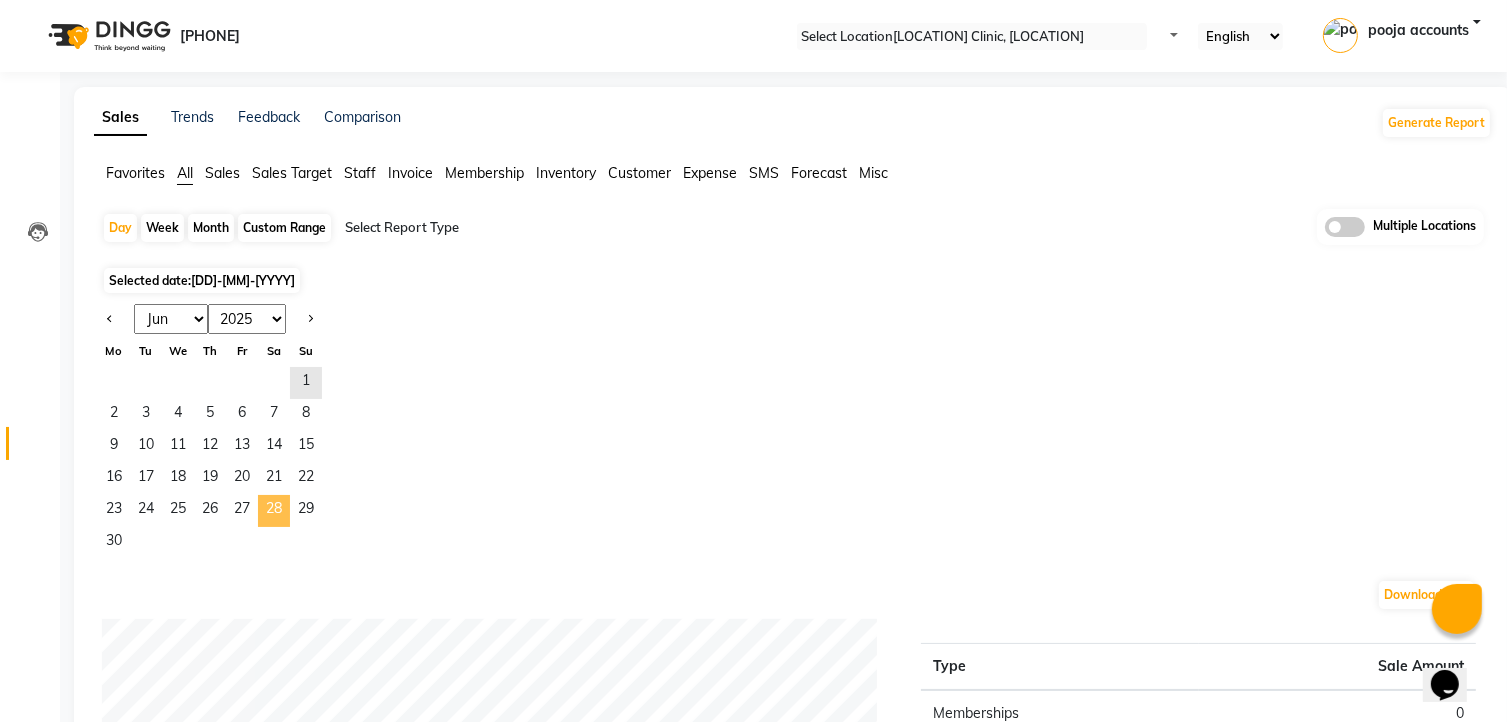 click on "28" at bounding box center [274, 511] 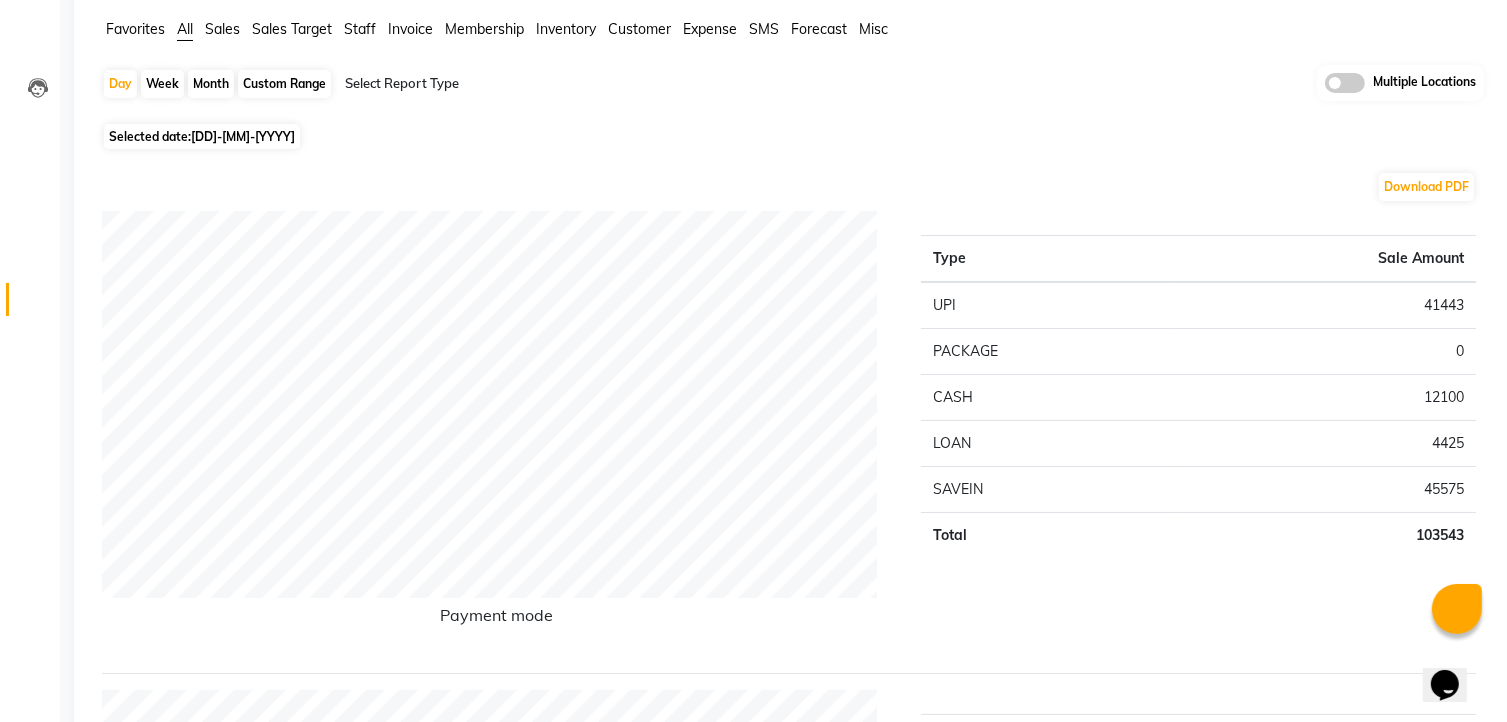 scroll, scrollTop: 0, scrollLeft: 0, axis: both 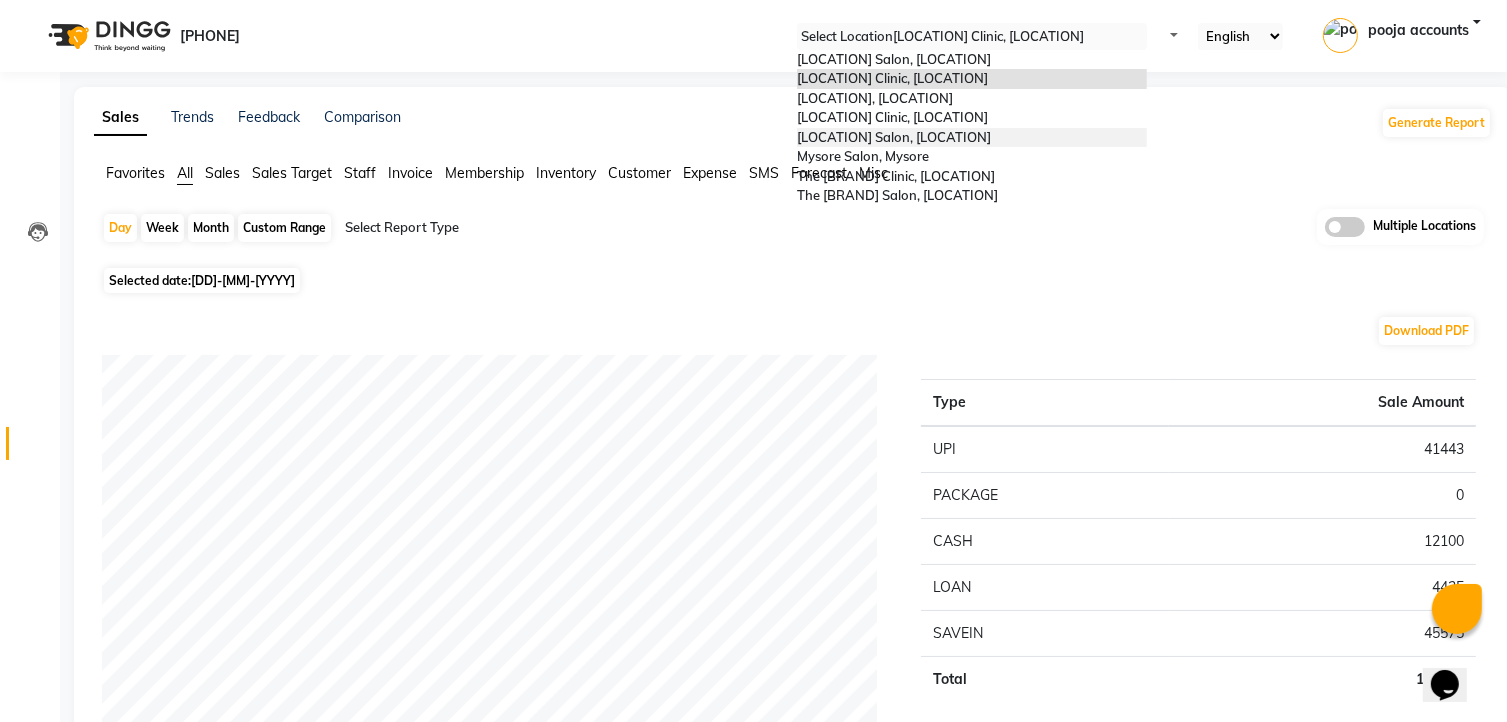 drag, startPoint x: 990, startPoint y: 28, endPoint x: 906, endPoint y: 209, distance: 199.54198 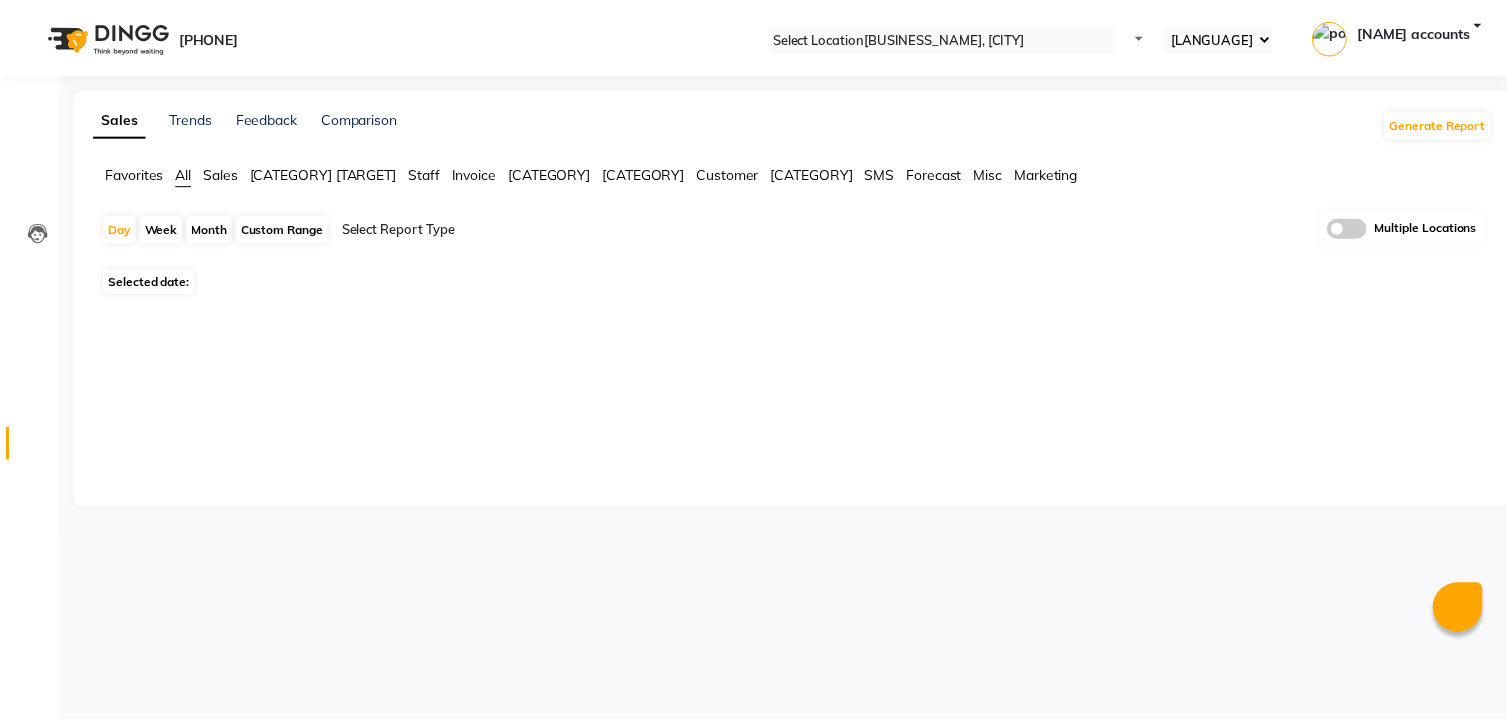scroll, scrollTop: 0, scrollLeft: 0, axis: both 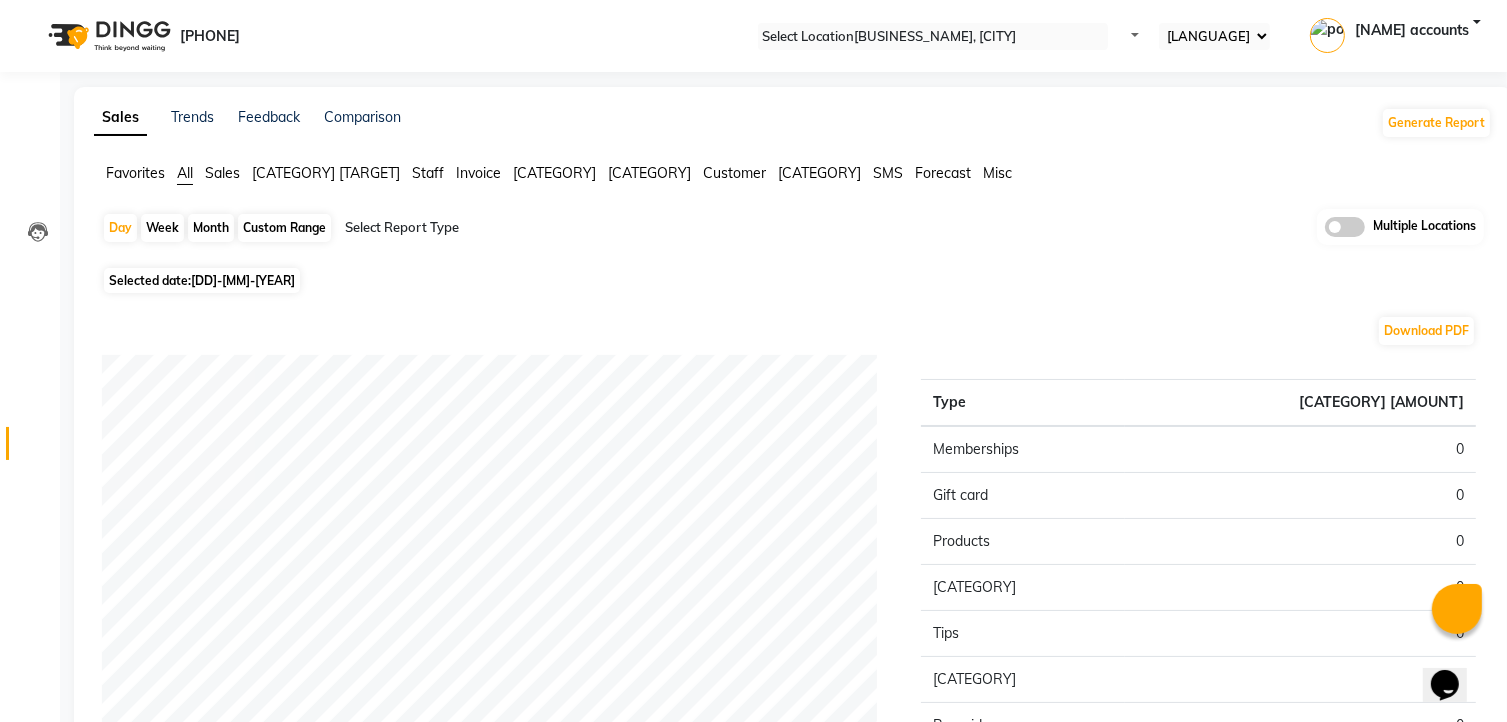 click on "[DD]-[MM]-[YEAR]" at bounding box center (243, 280) 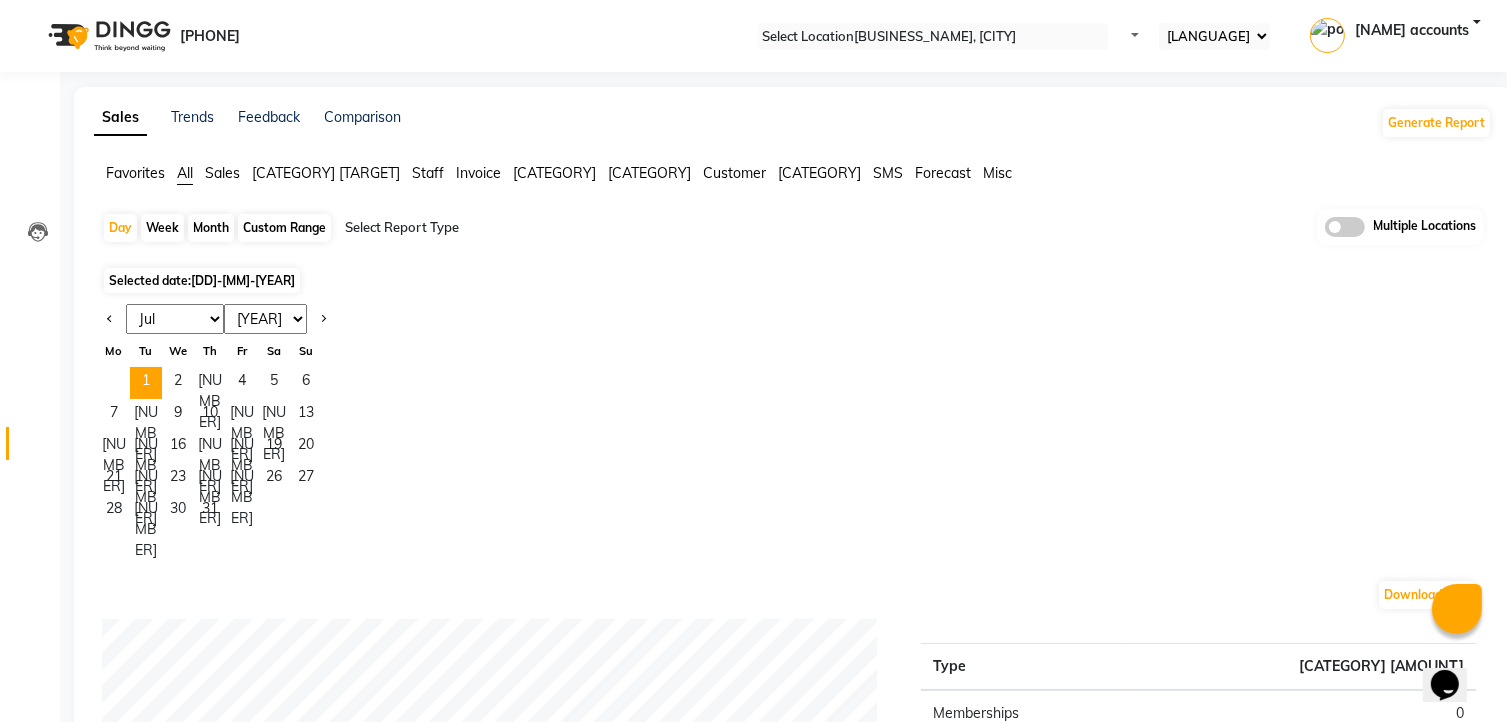 click on "Jan Feb Mar Apr May Jun Jul Aug Sep Oct Nov Dec" at bounding box center [175, 319] 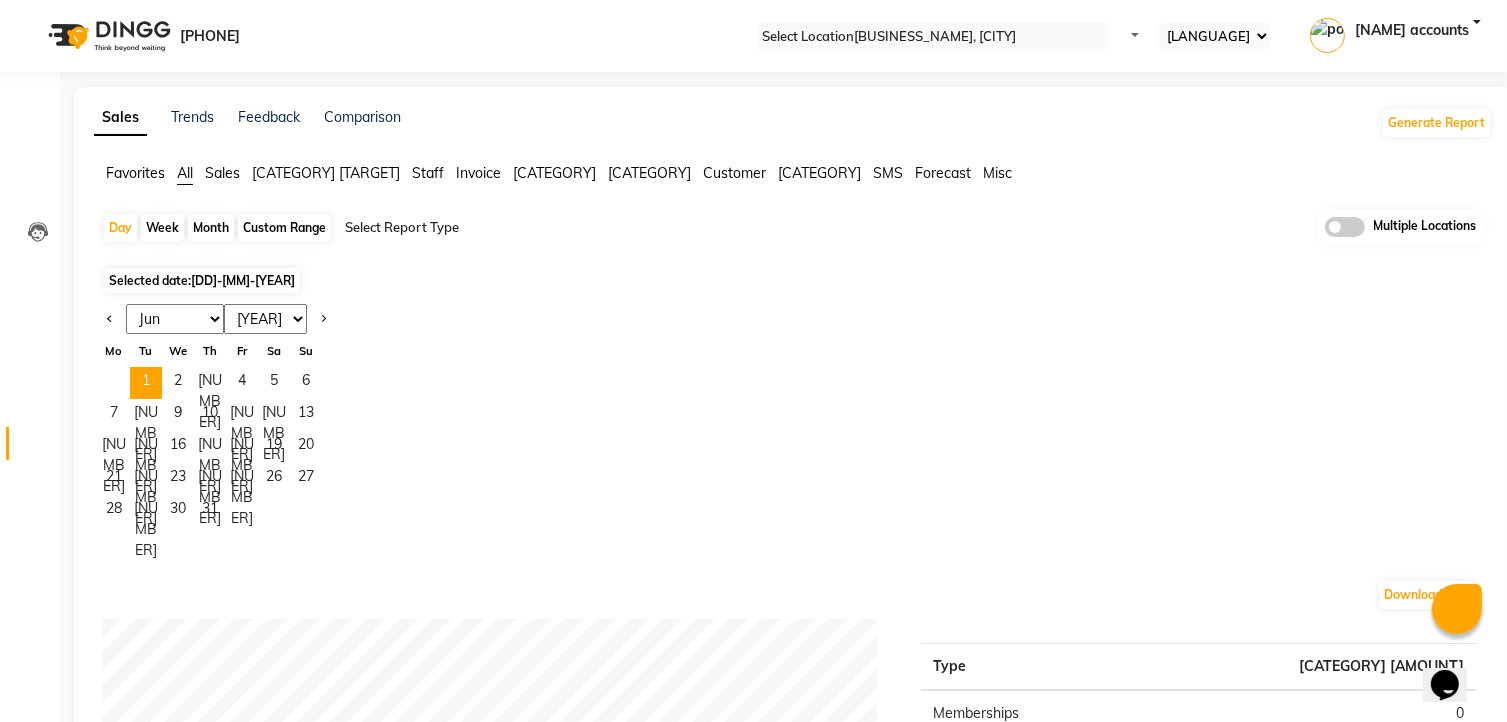 click on "Jan Feb Mar Apr May Jun Jul Aug Sep Oct Nov Dec" at bounding box center (175, 319) 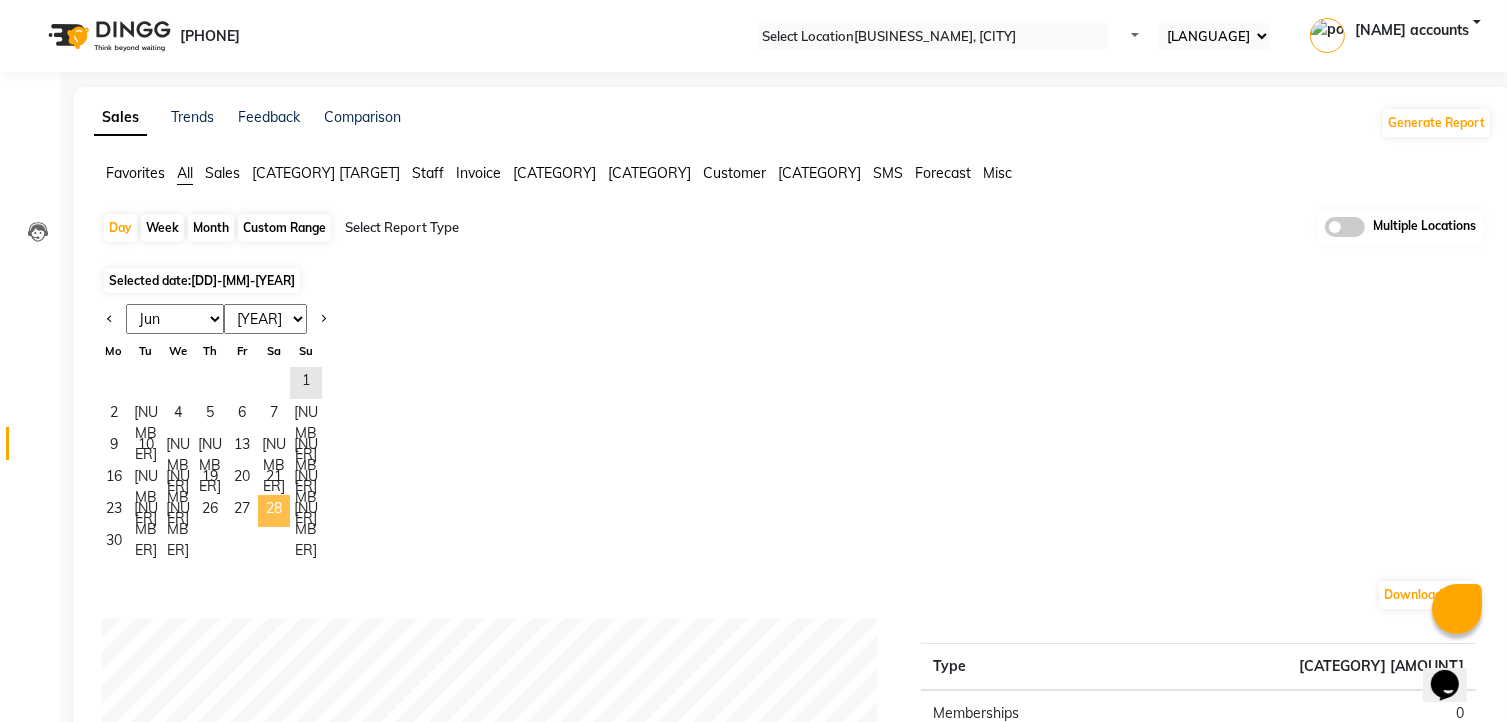 click on "28" at bounding box center (274, 511) 